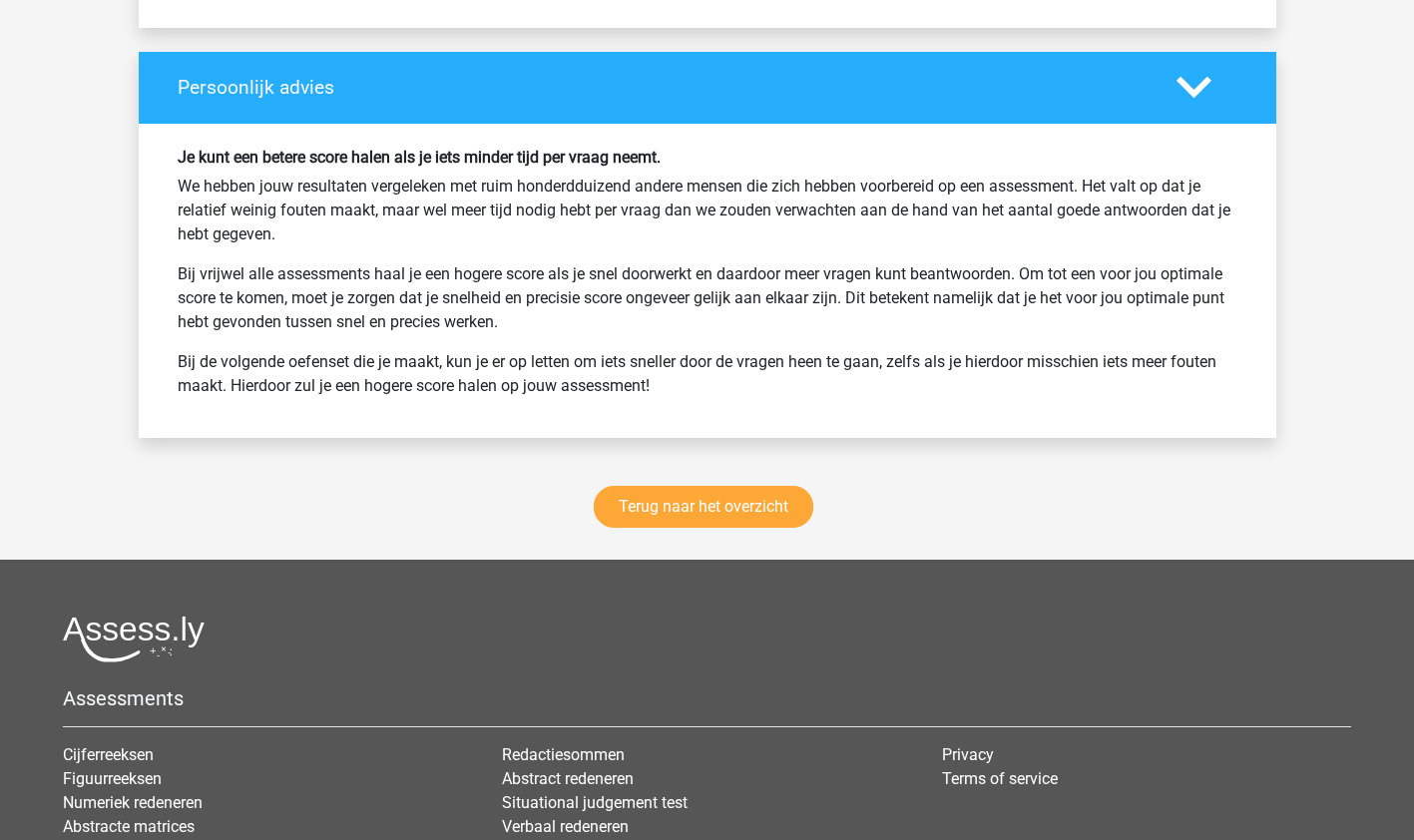 scroll, scrollTop: 4395, scrollLeft: 0, axis: vertical 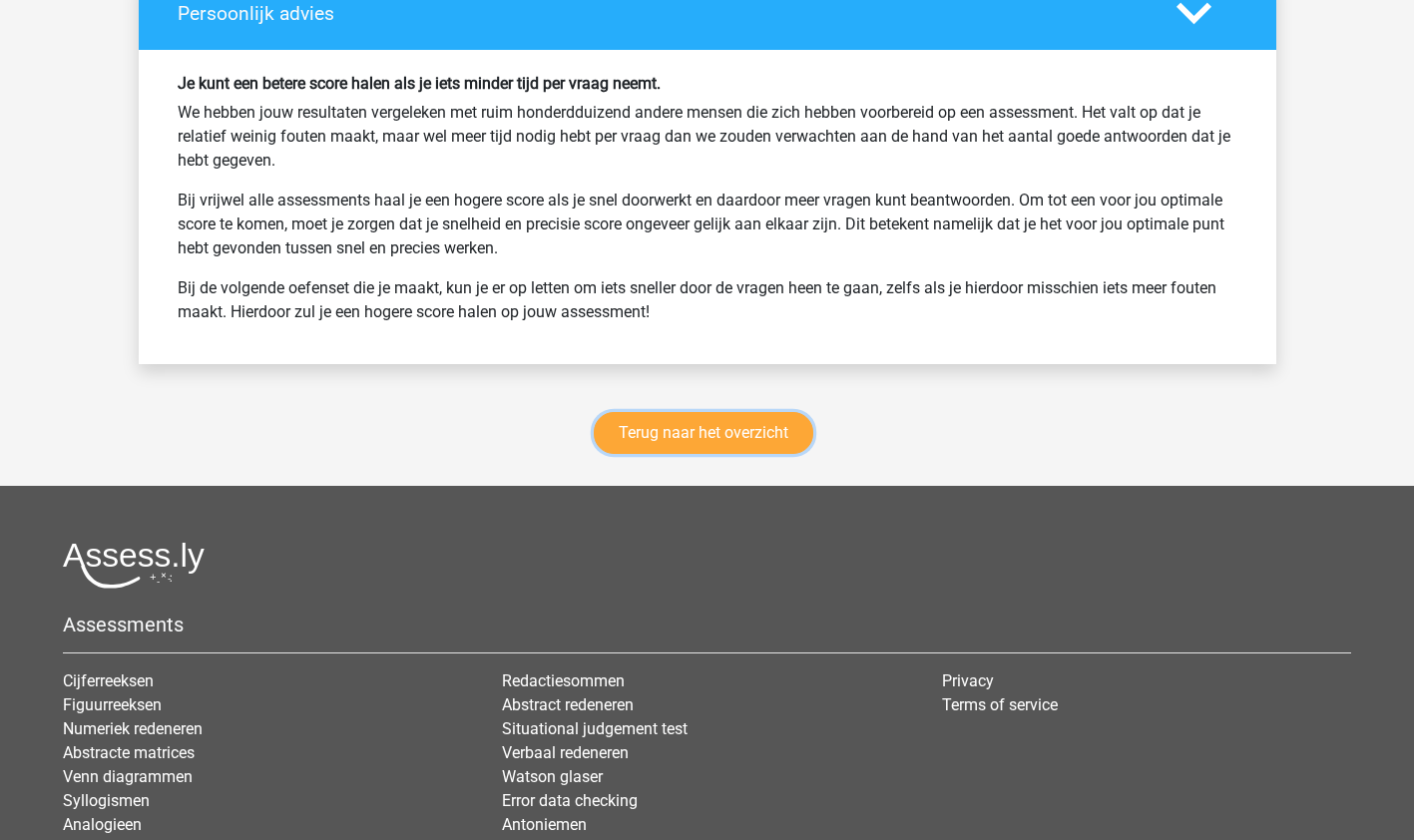 click on "Terug naar het overzicht" at bounding box center [704, 433] 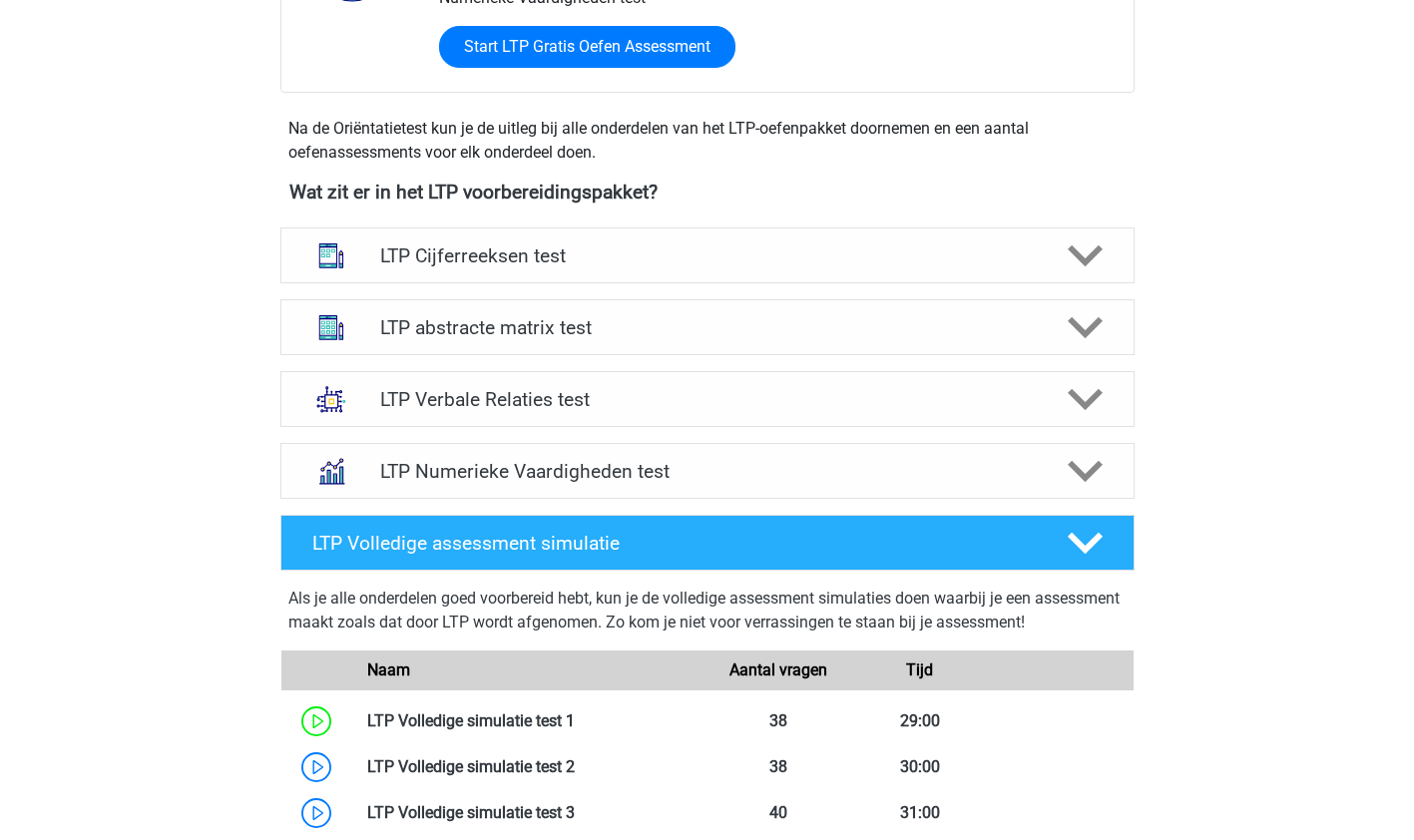 scroll, scrollTop: 684, scrollLeft: 0, axis: vertical 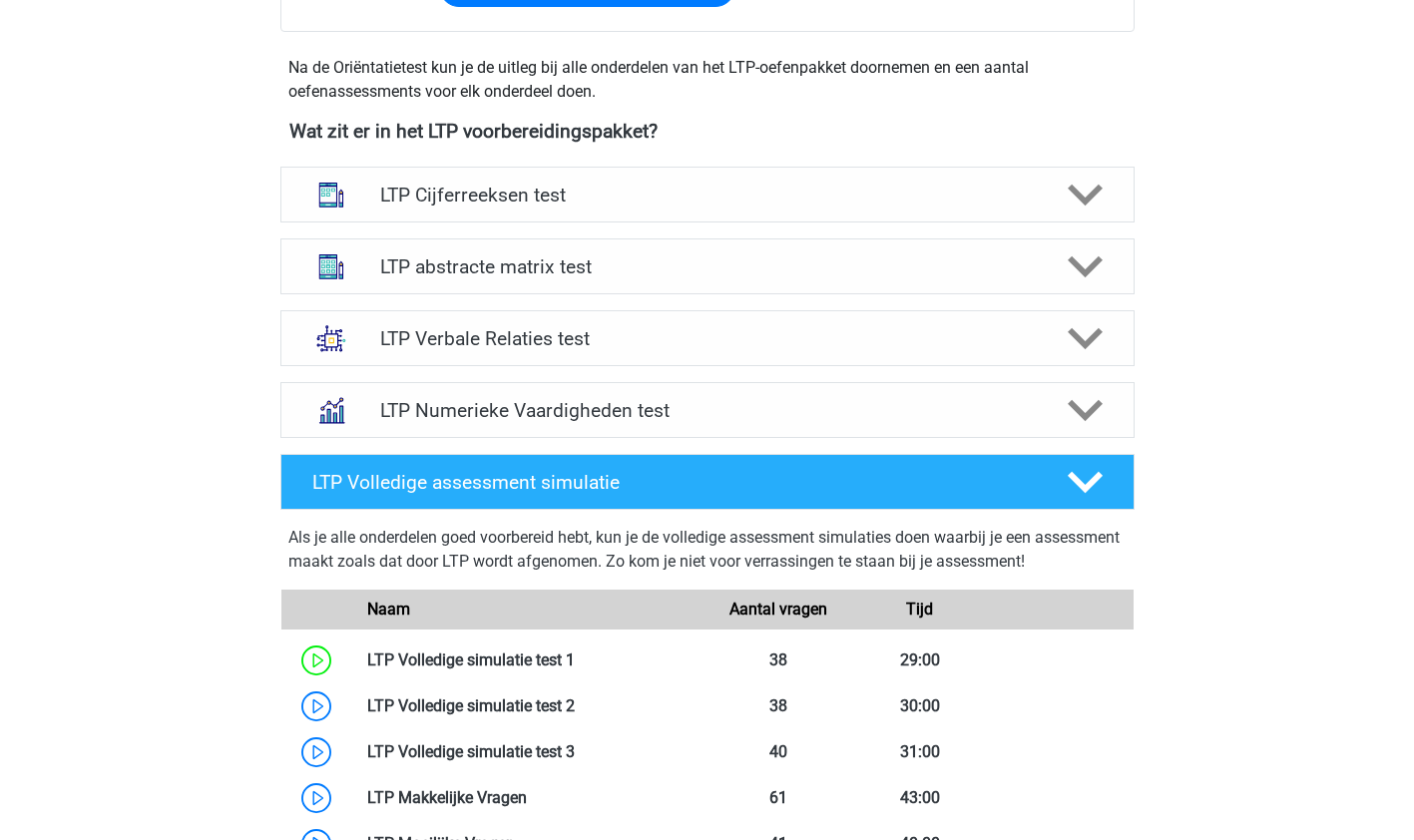 click on "LTP Numerieke Vaardigheden test" at bounding box center (707, 410) 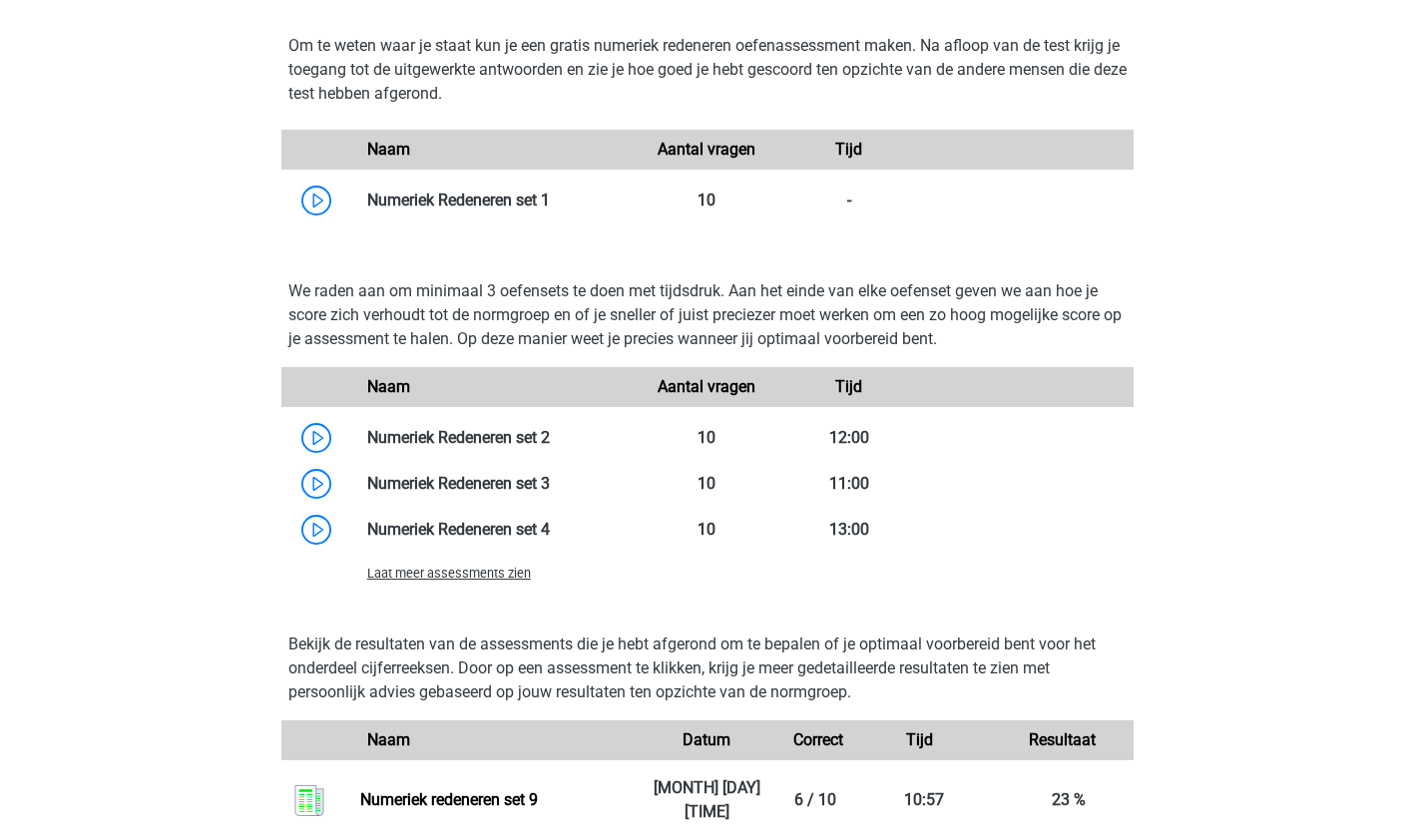 scroll, scrollTop: 1228, scrollLeft: 0, axis: vertical 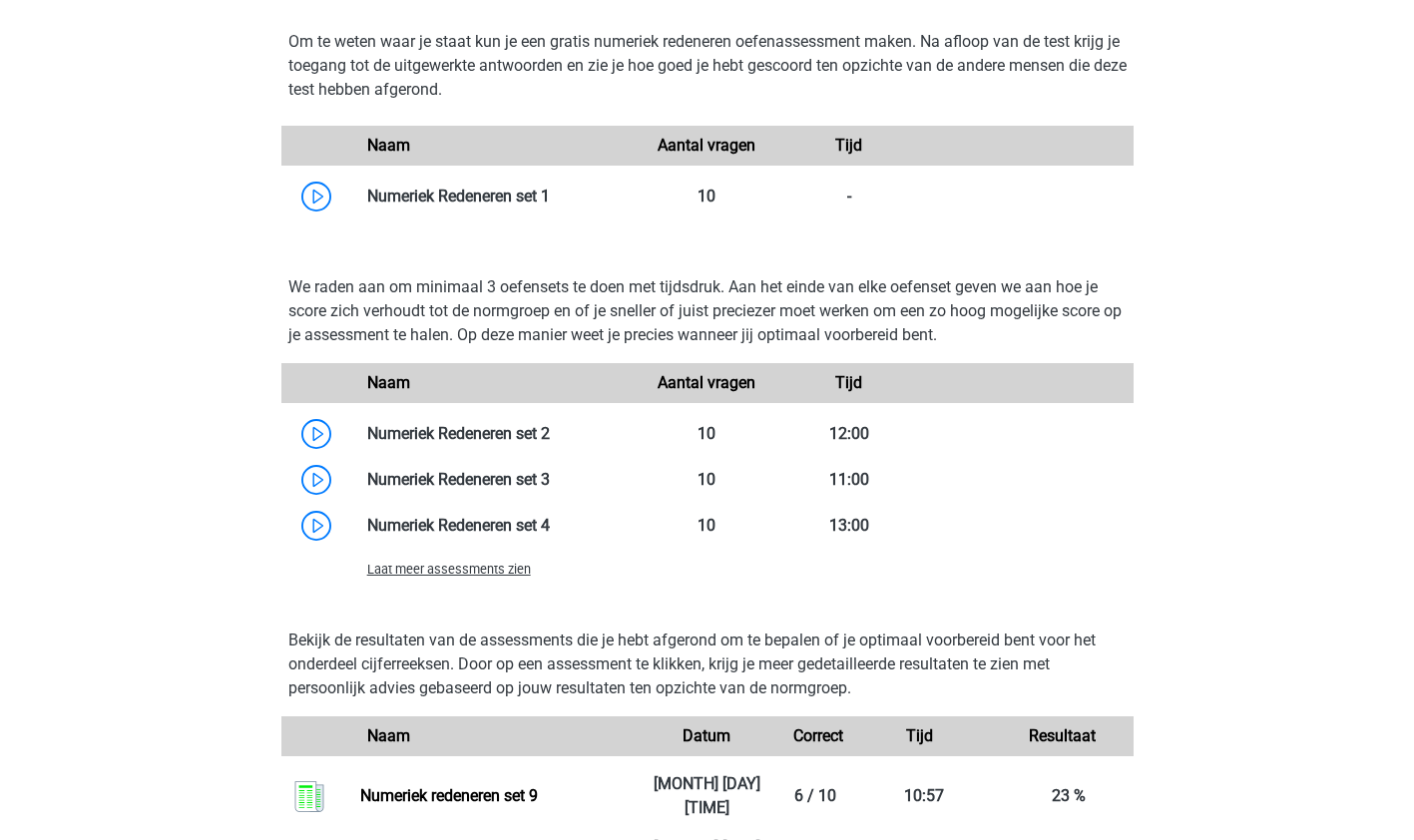 click on "Laat meer assessments zien" at bounding box center [449, 569] 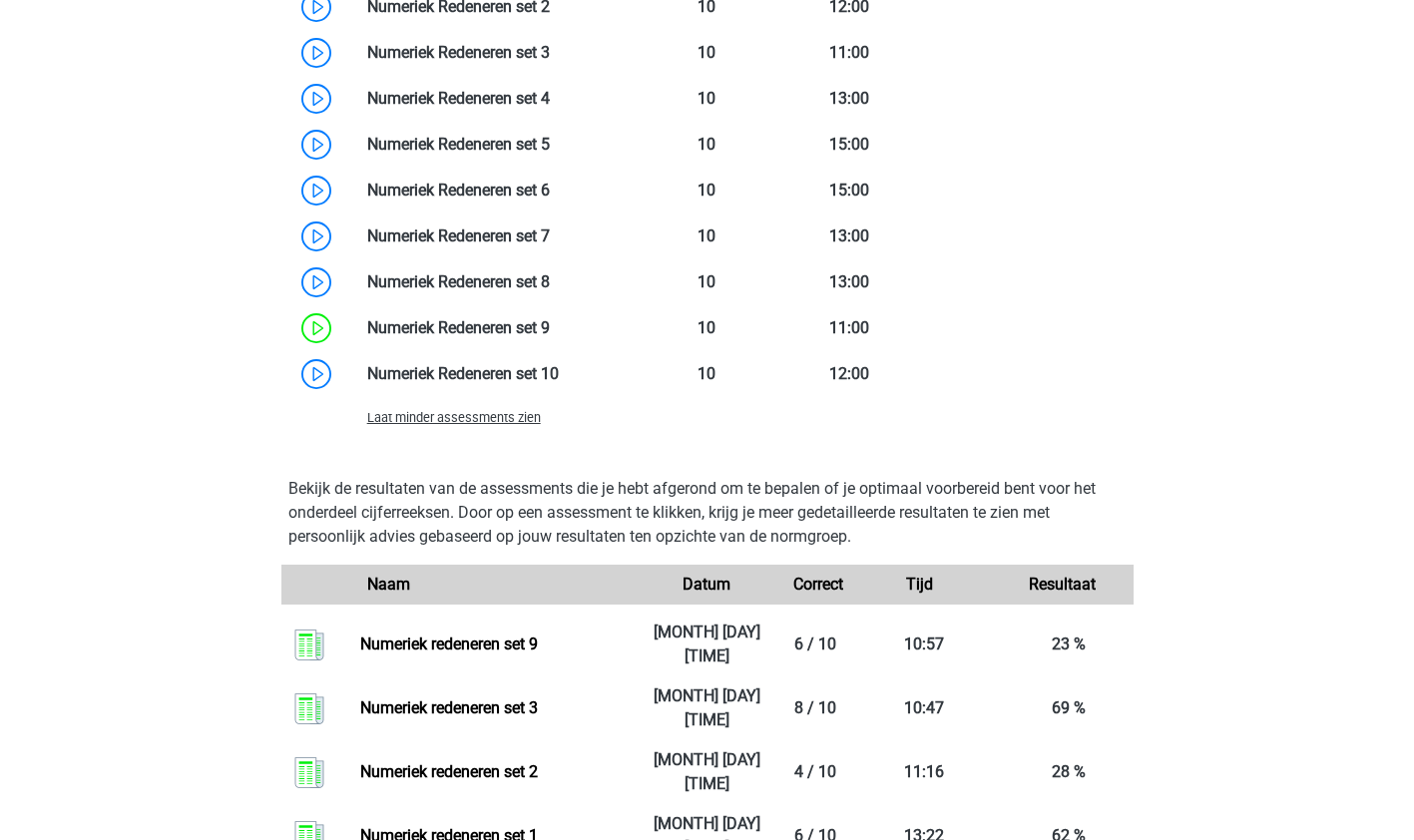 scroll, scrollTop: 1654, scrollLeft: 0, axis: vertical 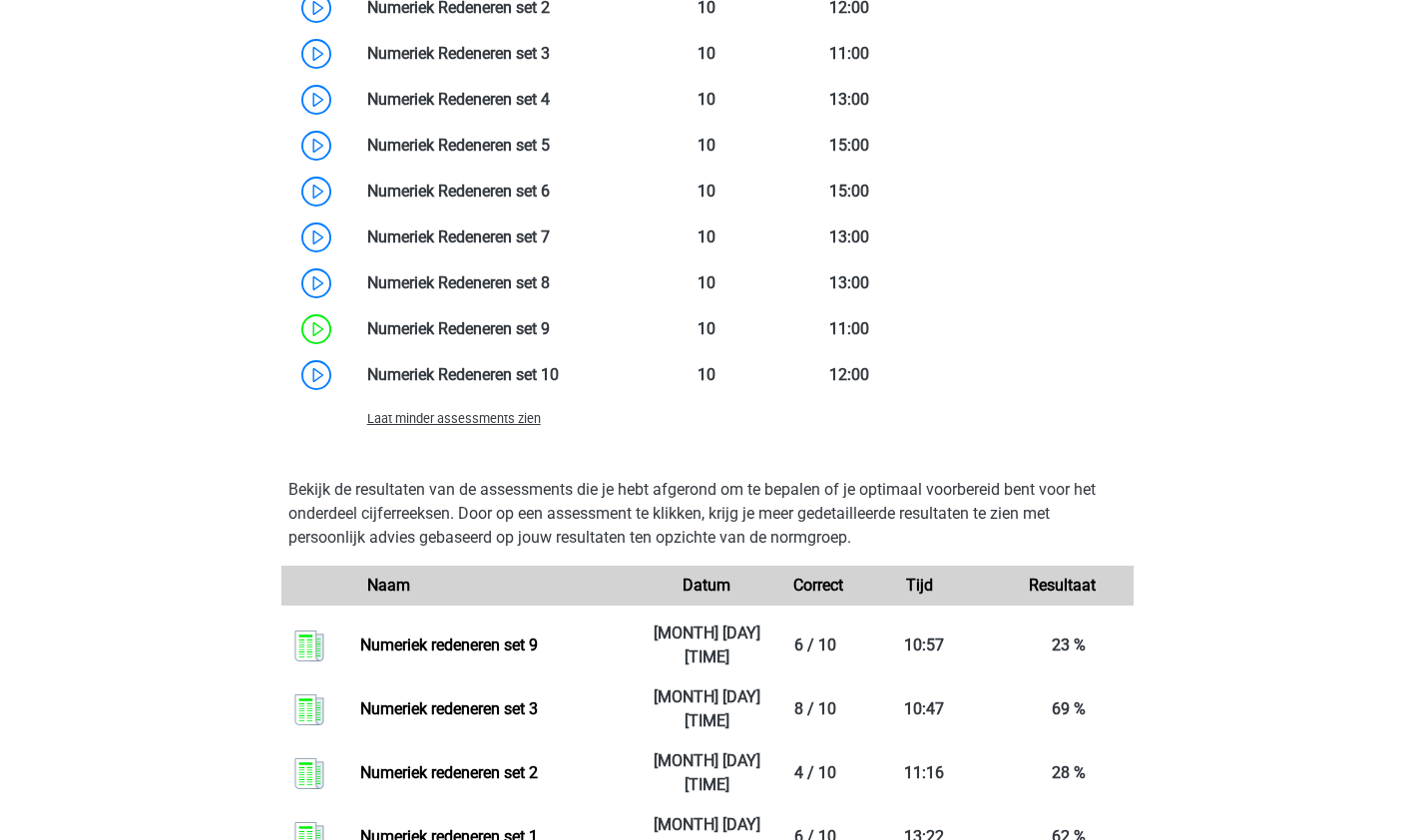 click at bounding box center [559, 374] 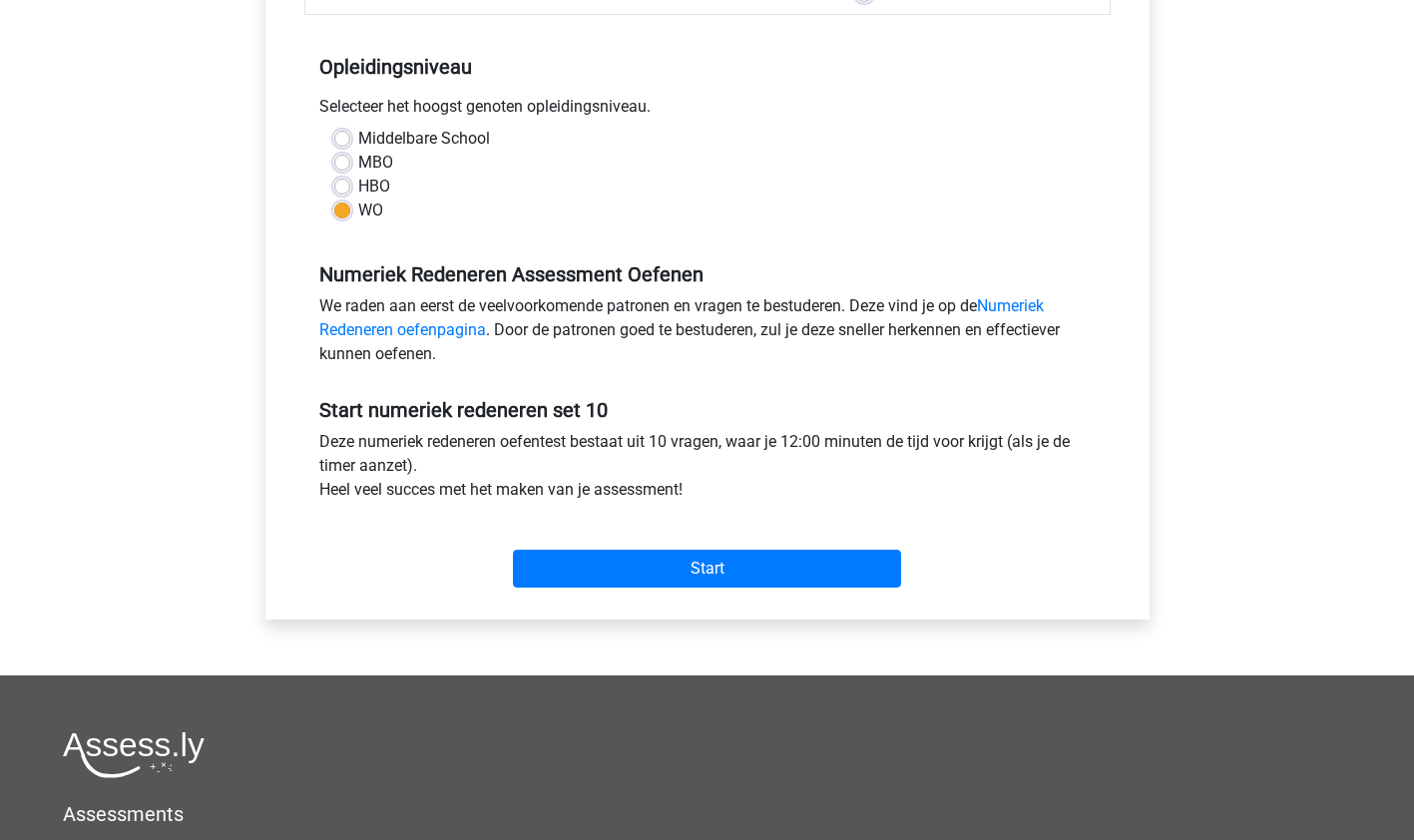 scroll, scrollTop: 375, scrollLeft: 0, axis: vertical 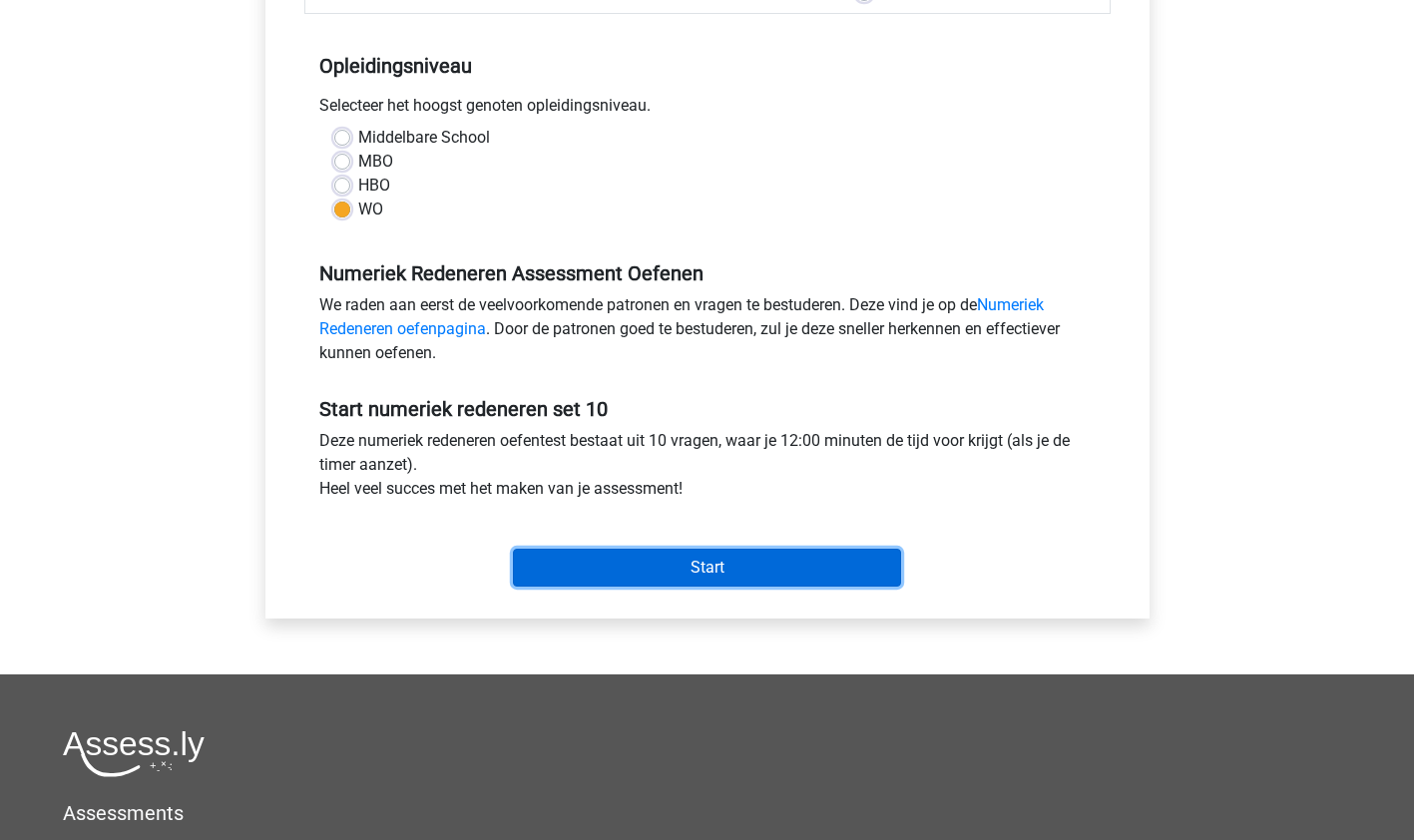 click on "Start" at bounding box center (707, 568) 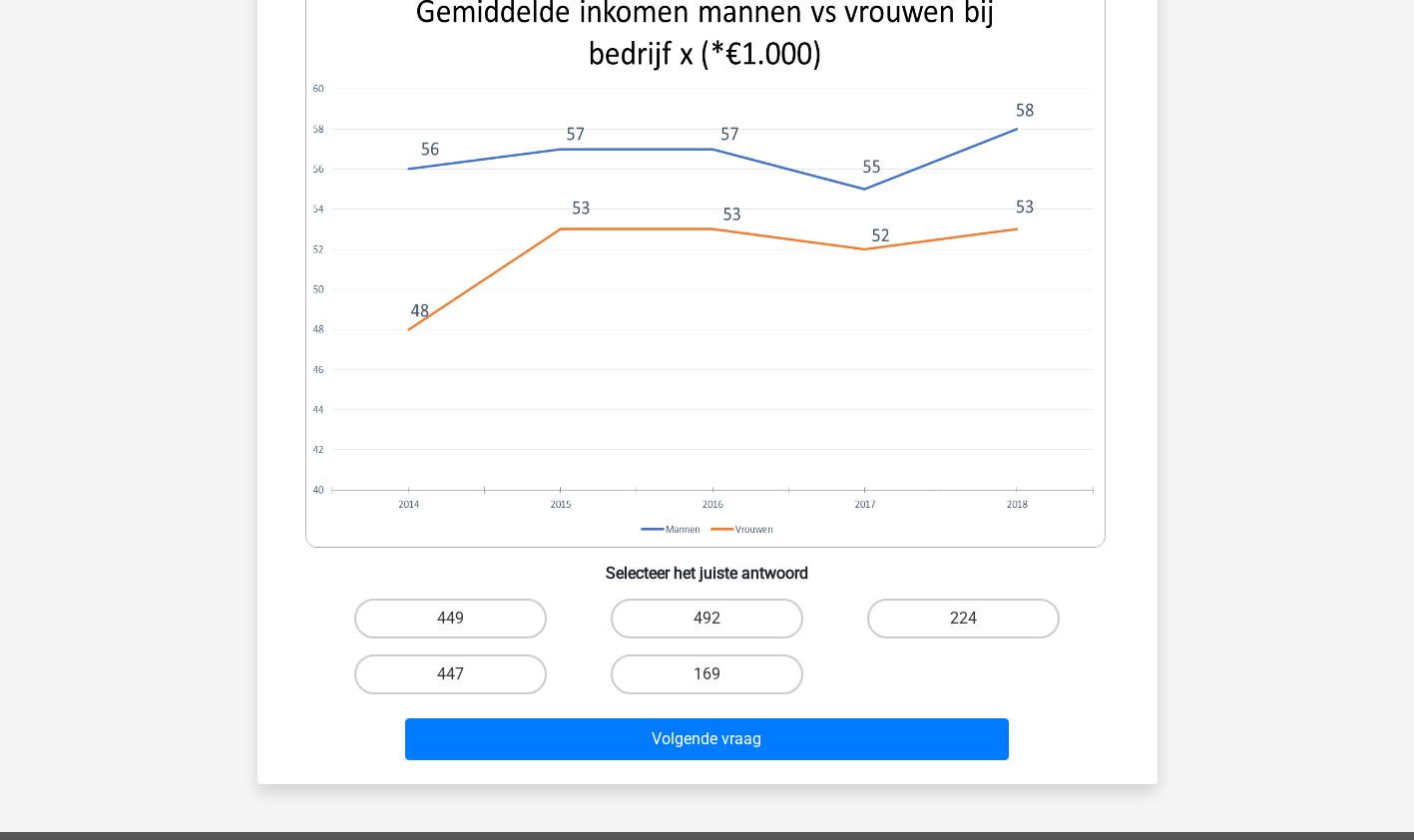 scroll, scrollTop: 979, scrollLeft: 0, axis: vertical 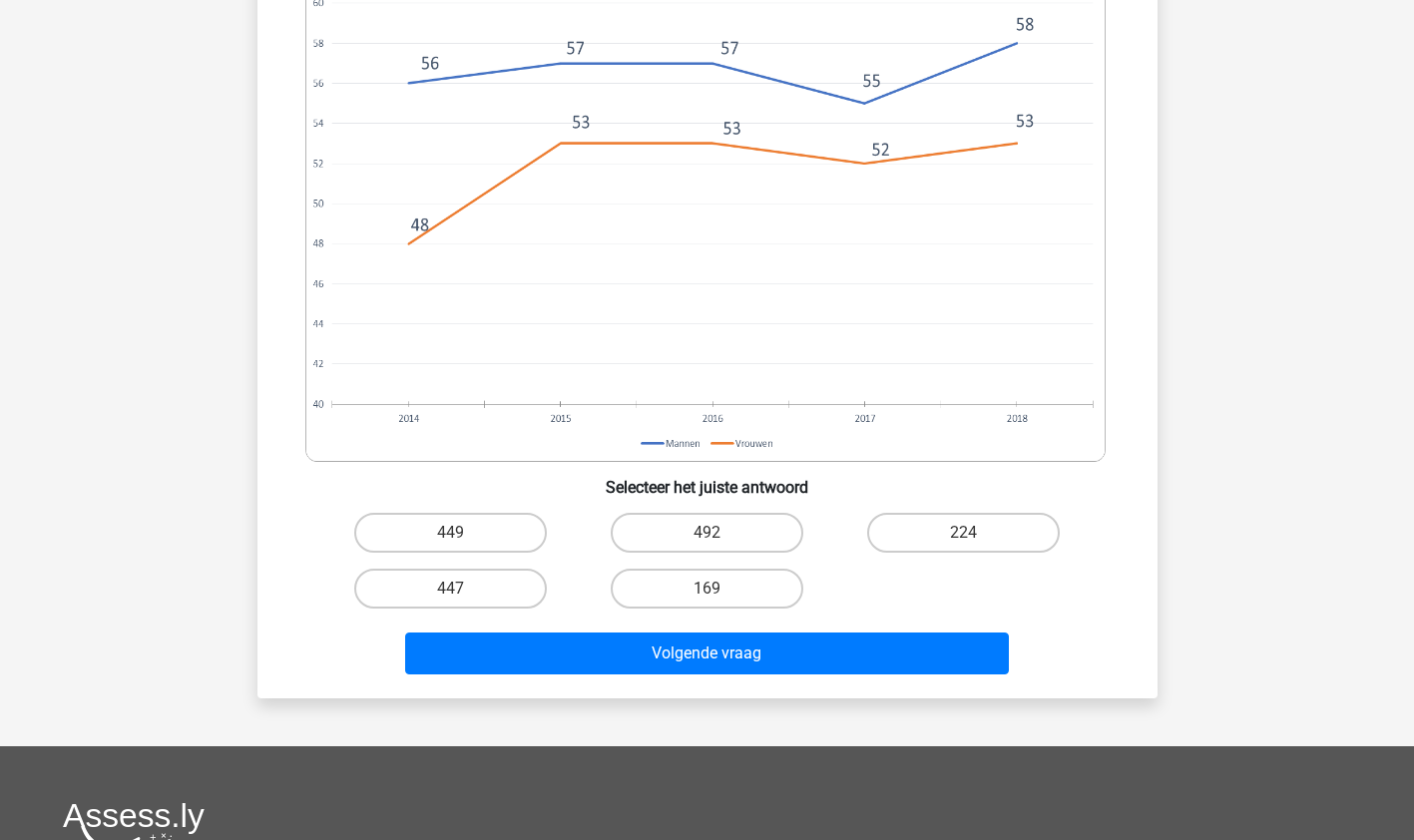 click on "169" at bounding box center (712, 595) 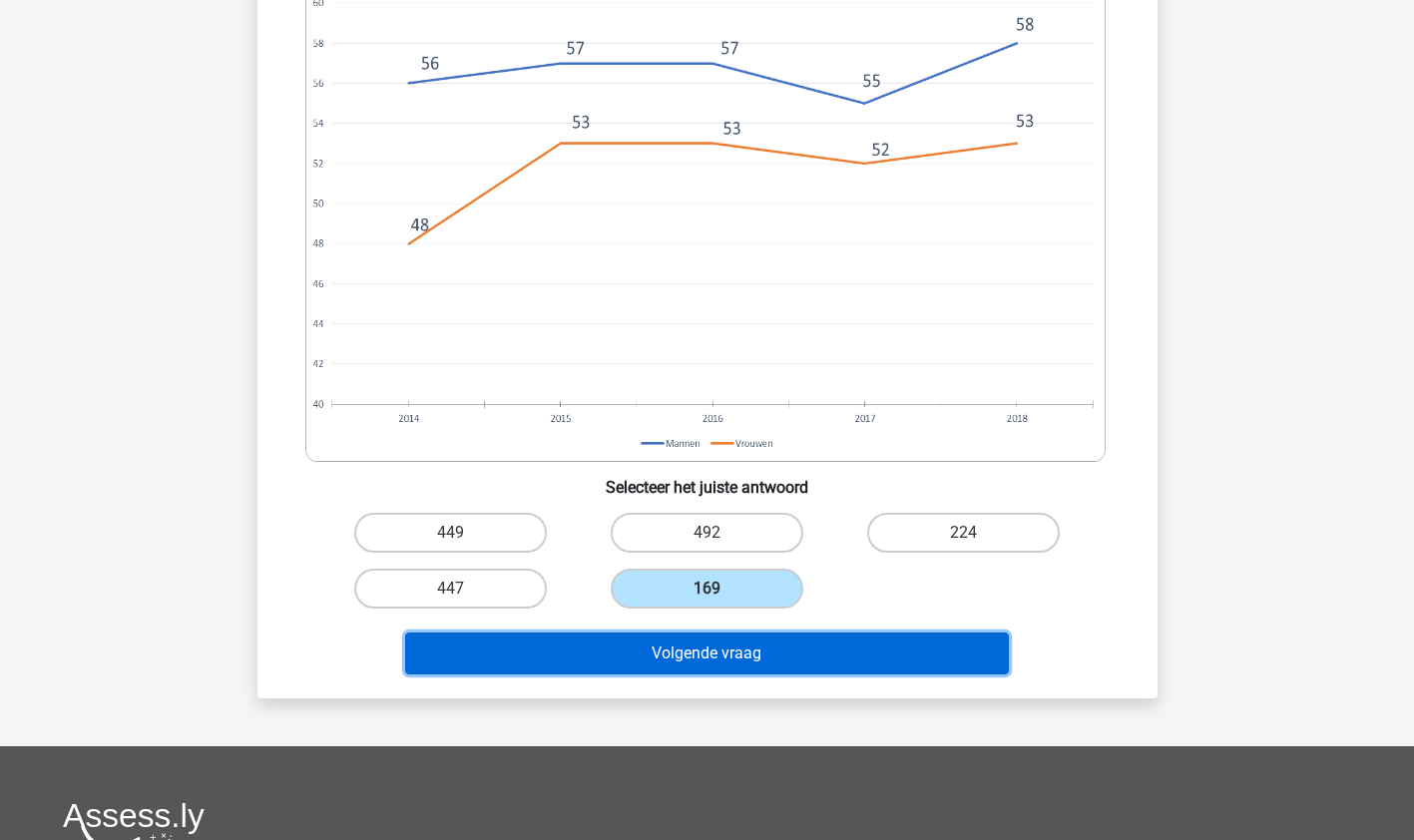 click on "Volgende vraag" at bounding box center (707, 653) 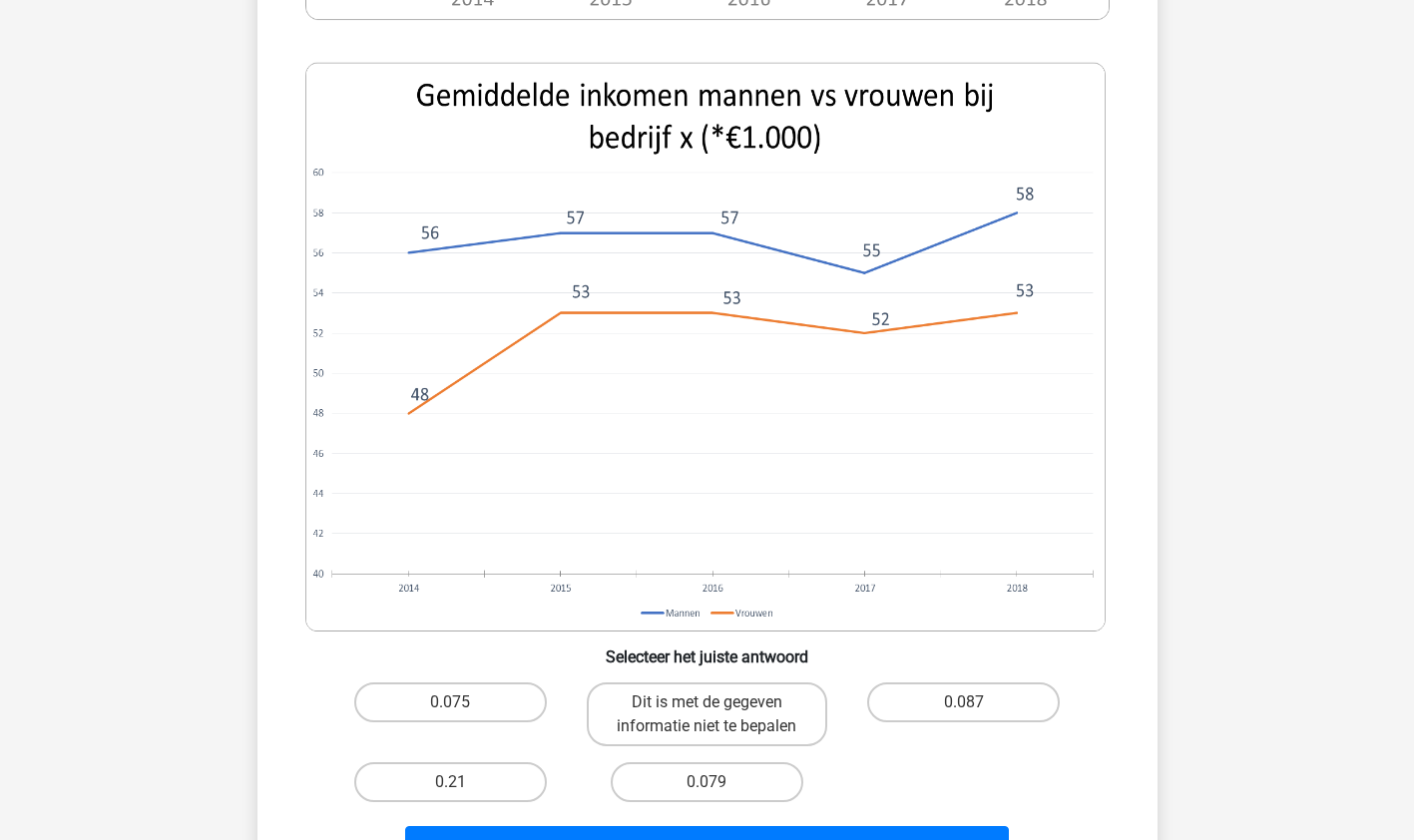 scroll, scrollTop: 910, scrollLeft: 0, axis: vertical 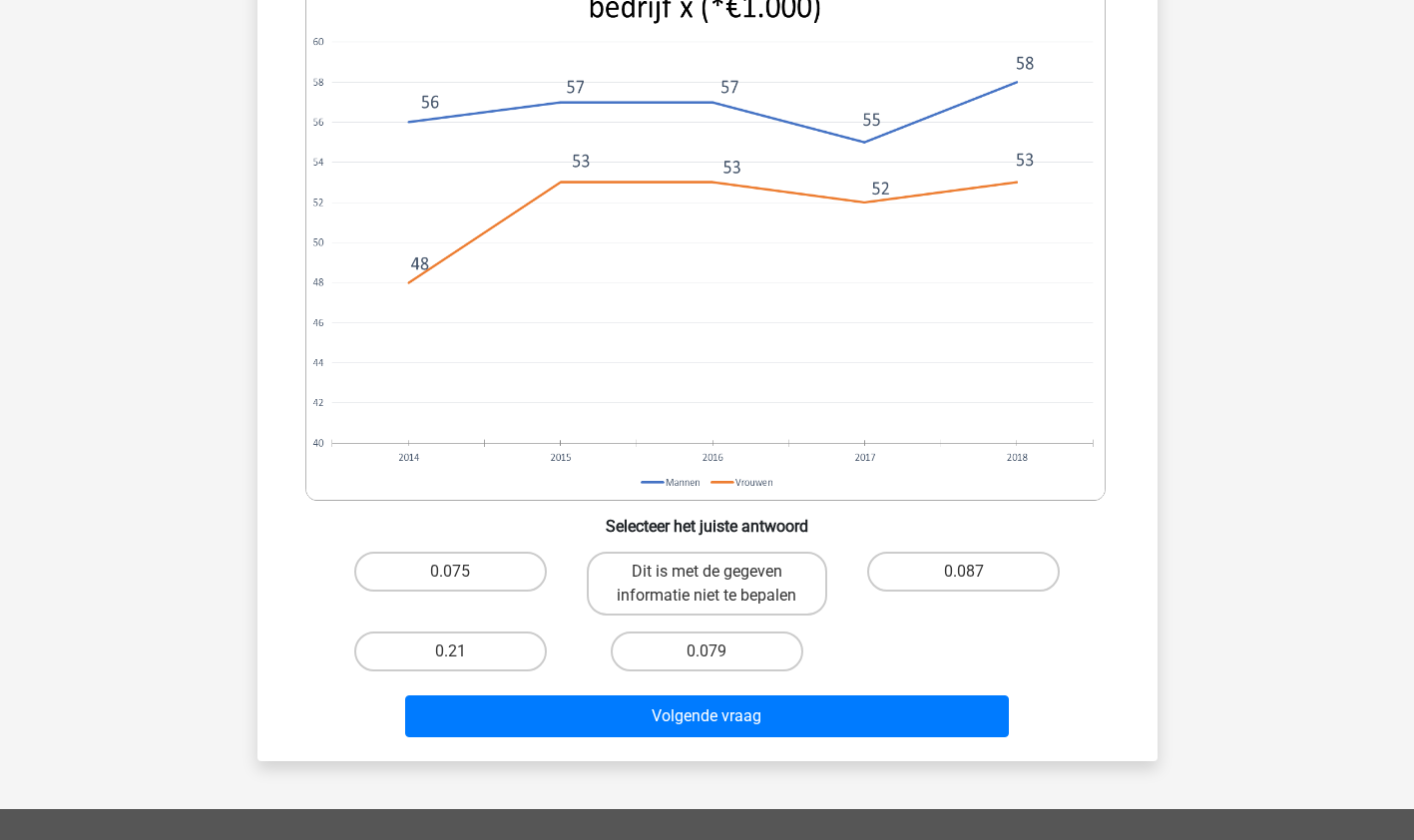 click on "0.075" at bounding box center (450, 572) 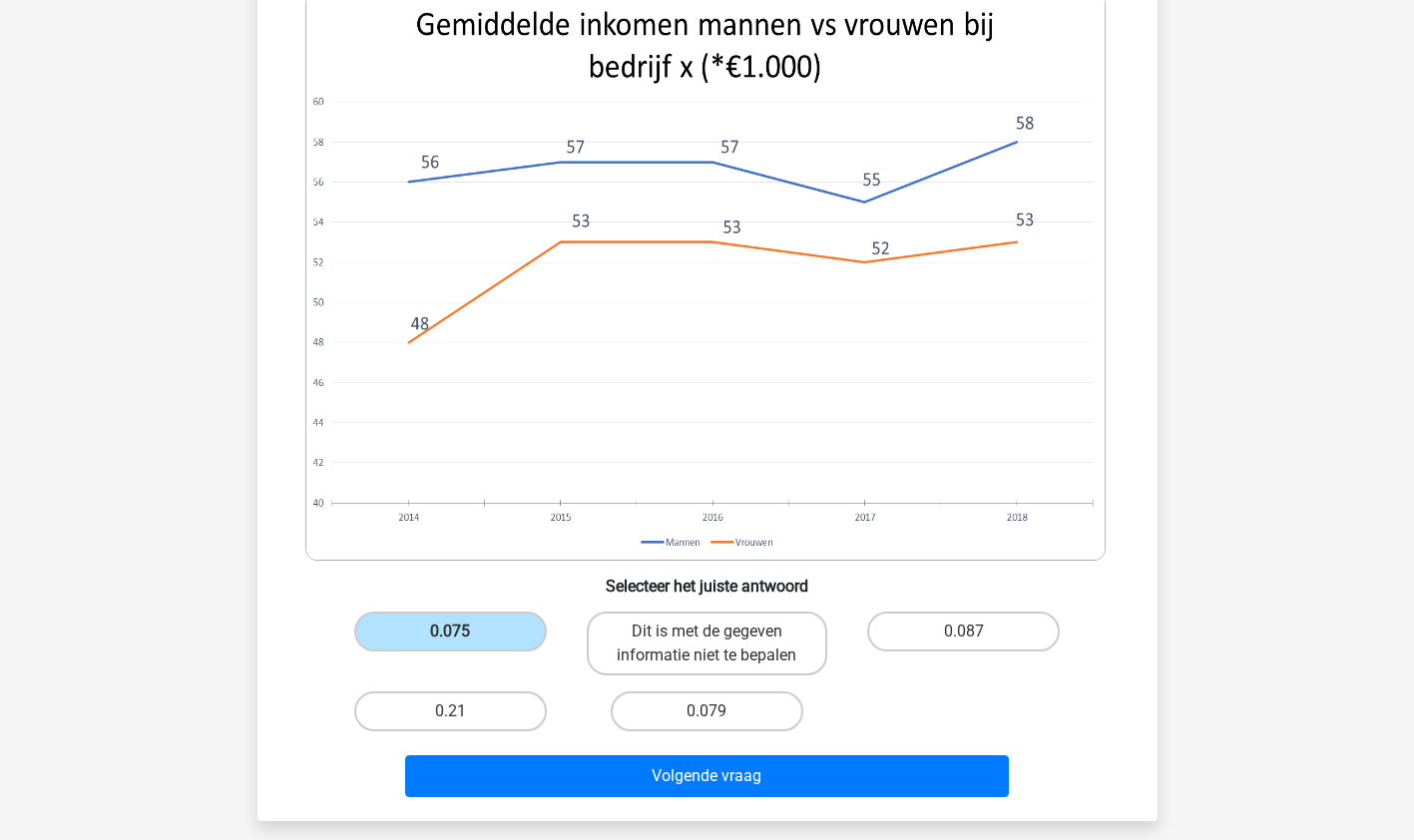 scroll, scrollTop: 940, scrollLeft: 0, axis: vertical 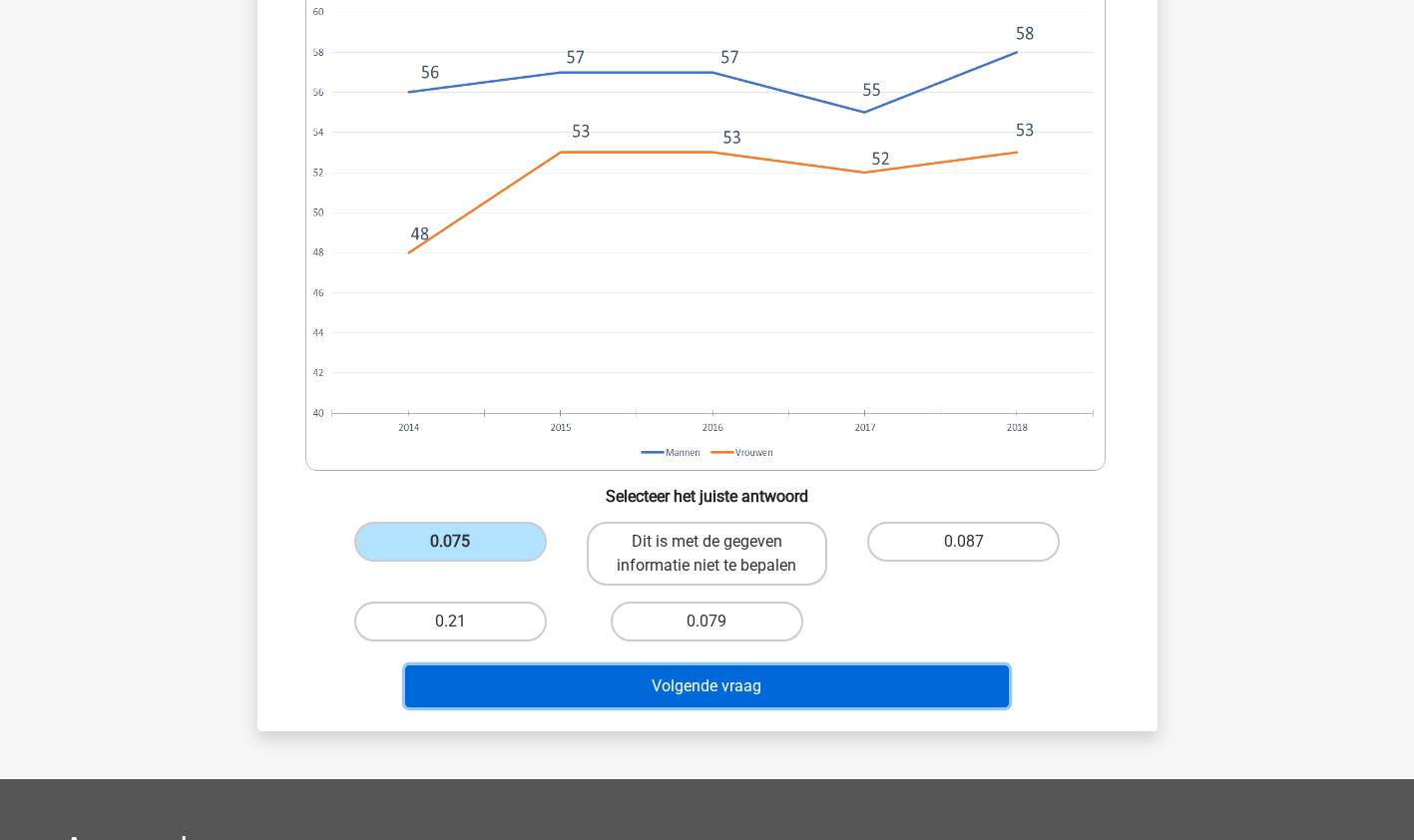 click on "Volgende vraag" at bounding box center [707, 686] 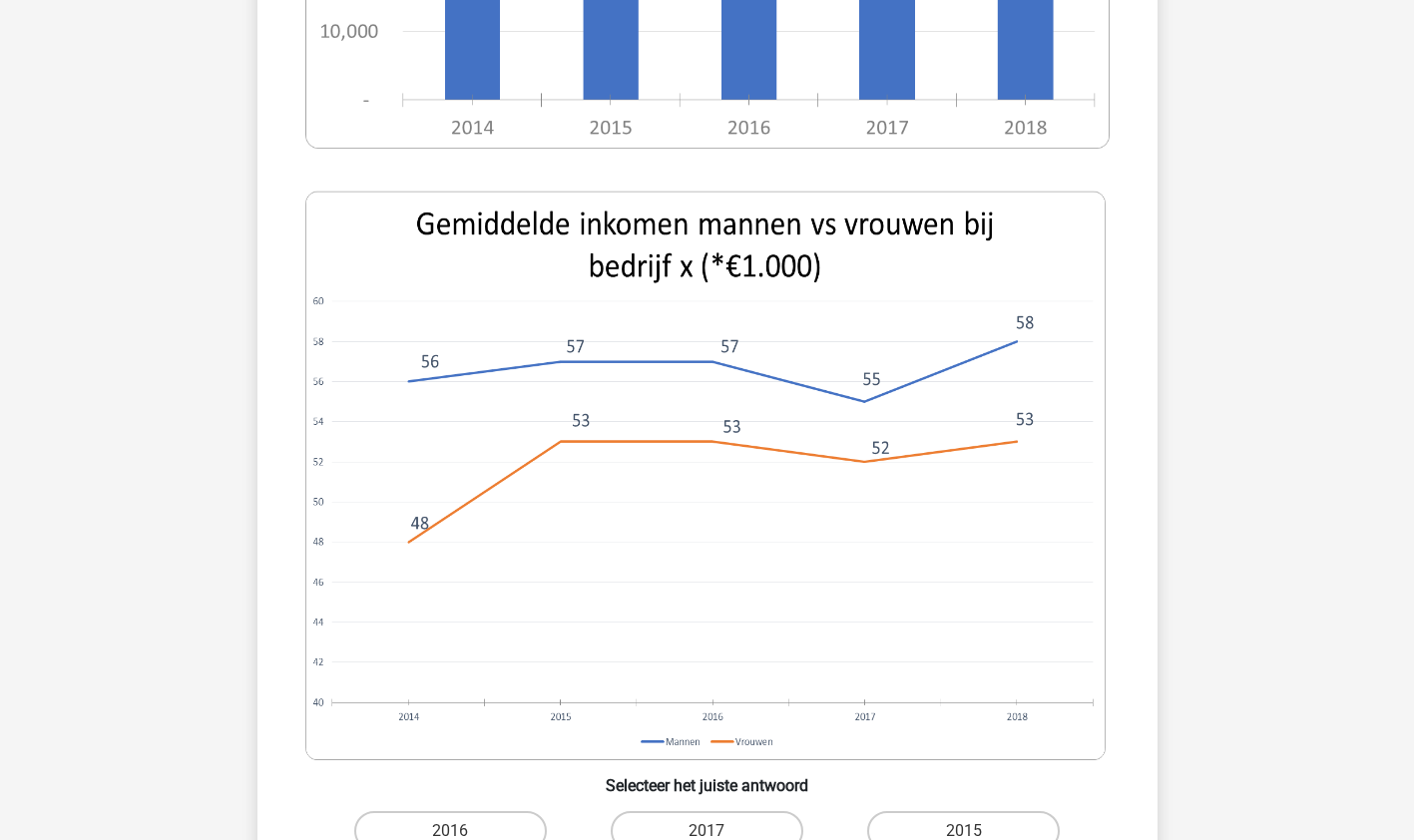 scroll, scrollTop: 951, scrollLeft: 0, axis: vertical 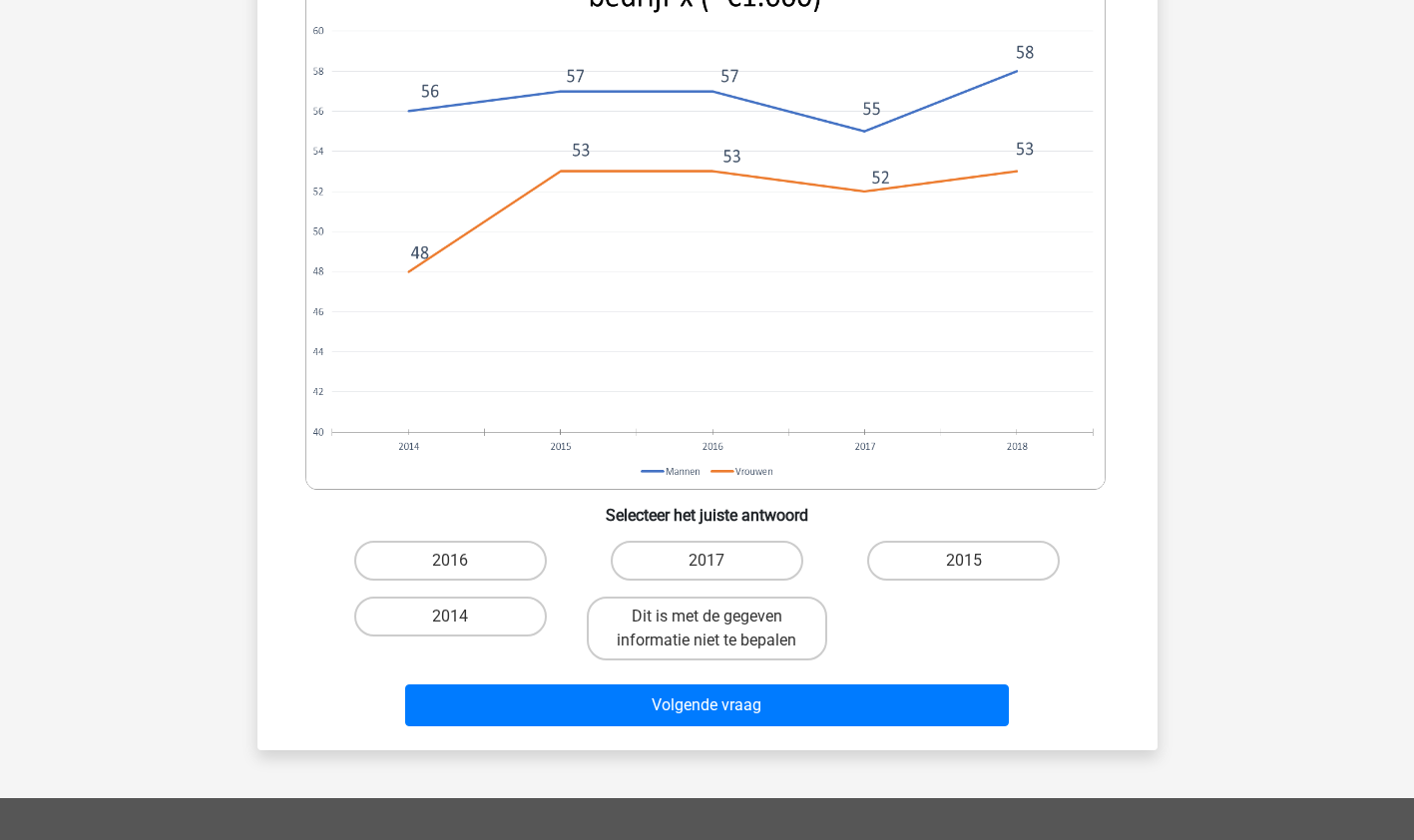 click on "Dit is met de gegeven informatie niet te bepalen" at bounding box center [707, 629] 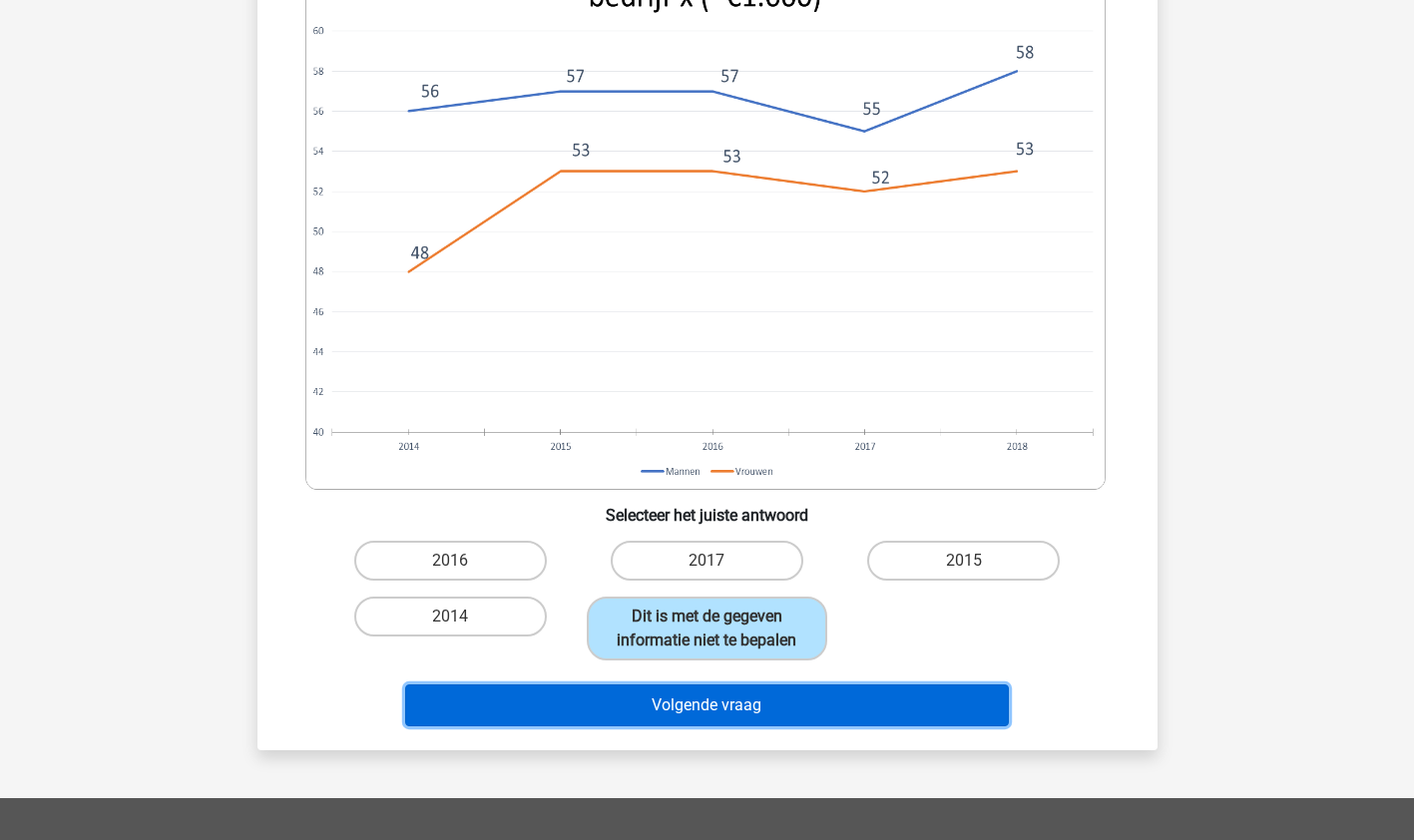 click on "Volgende vraag" at bounding box center [707, 705] 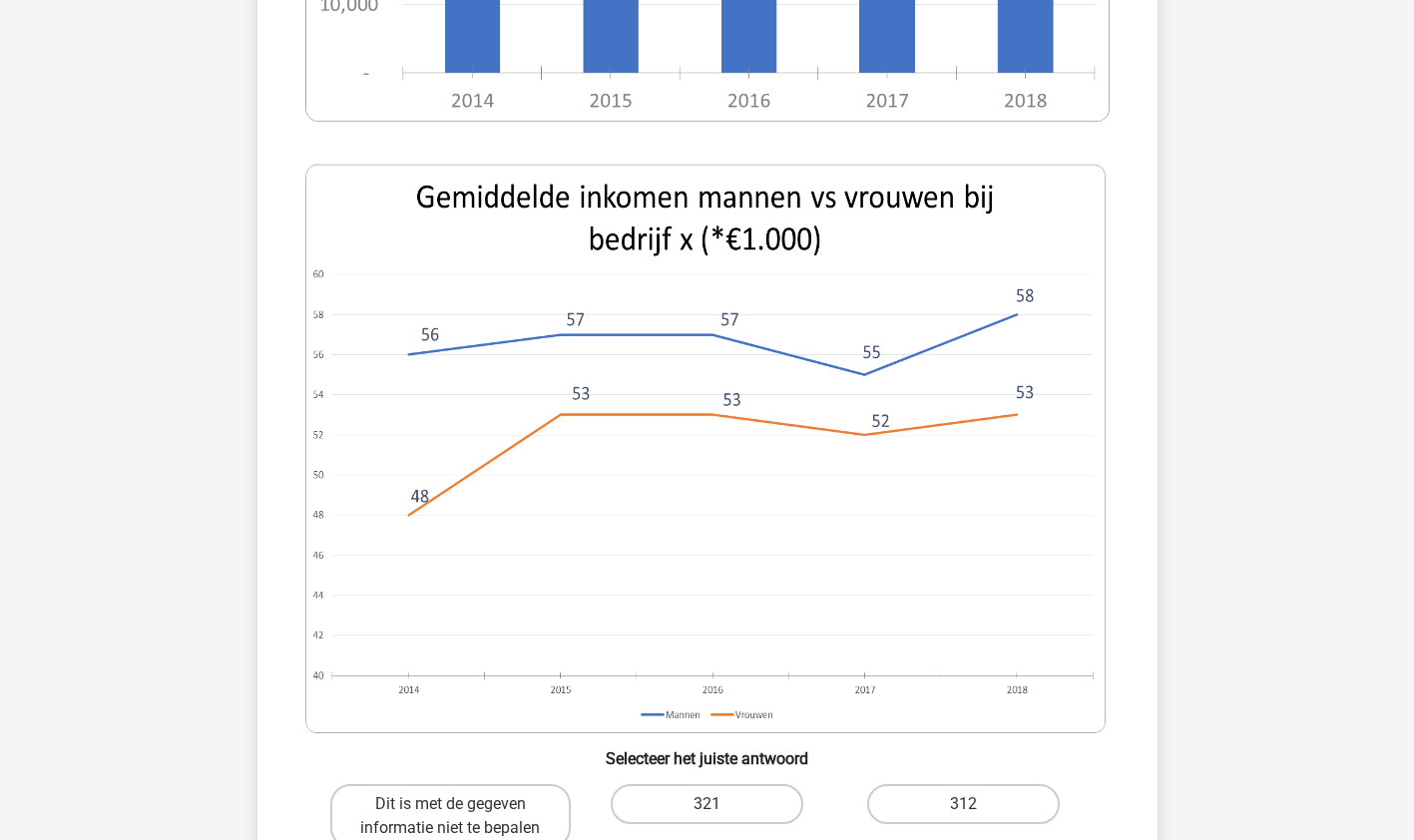 scroll, scrollTop: 901, scrollLeft: 0, axis: vertical 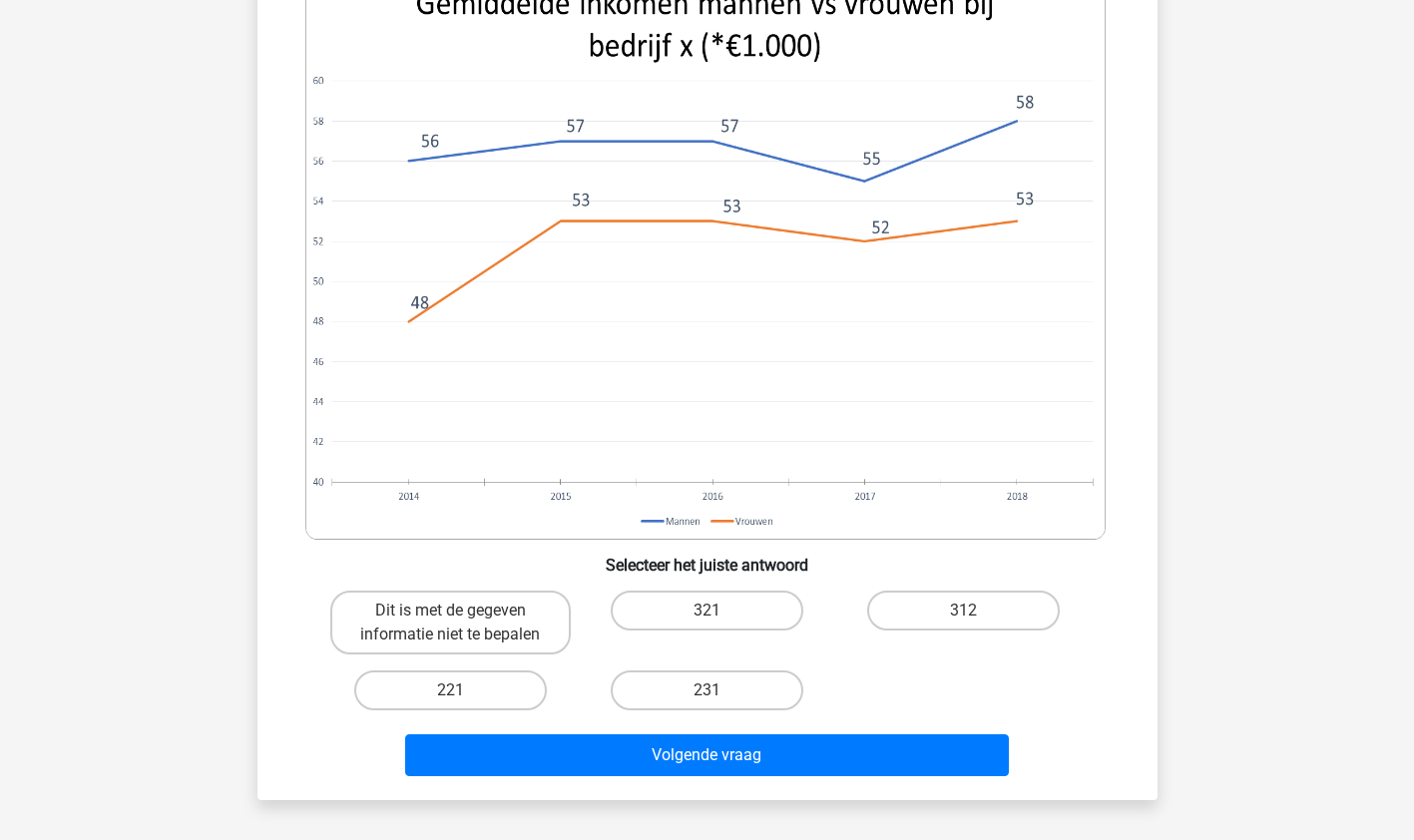 click on "312" at bounding box center (963, 611) 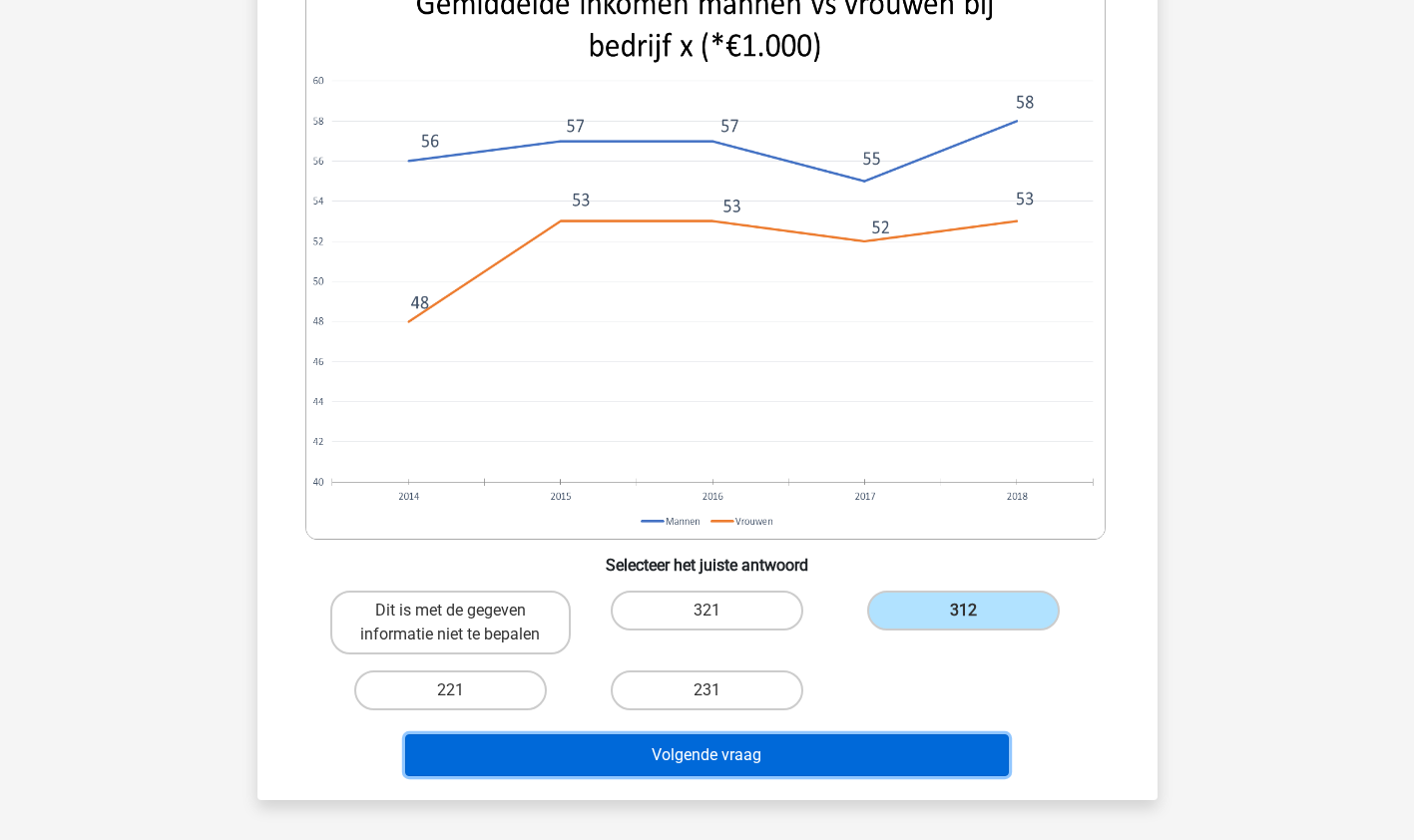 click on "Volgende vraag" at bounding box center (707, 755) 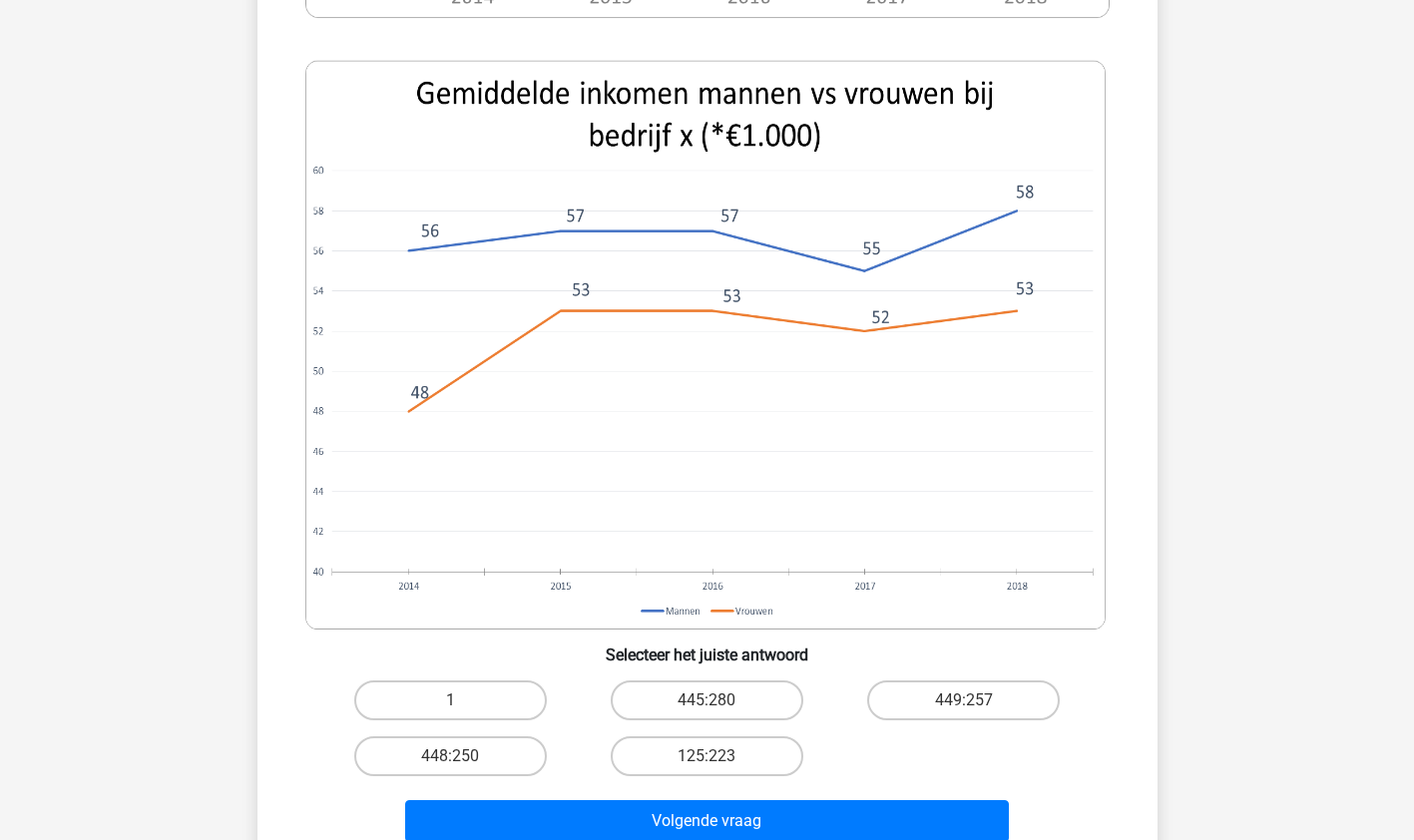 scroll, scrollTop: 882, scrollLeft: 0, axis: vertical 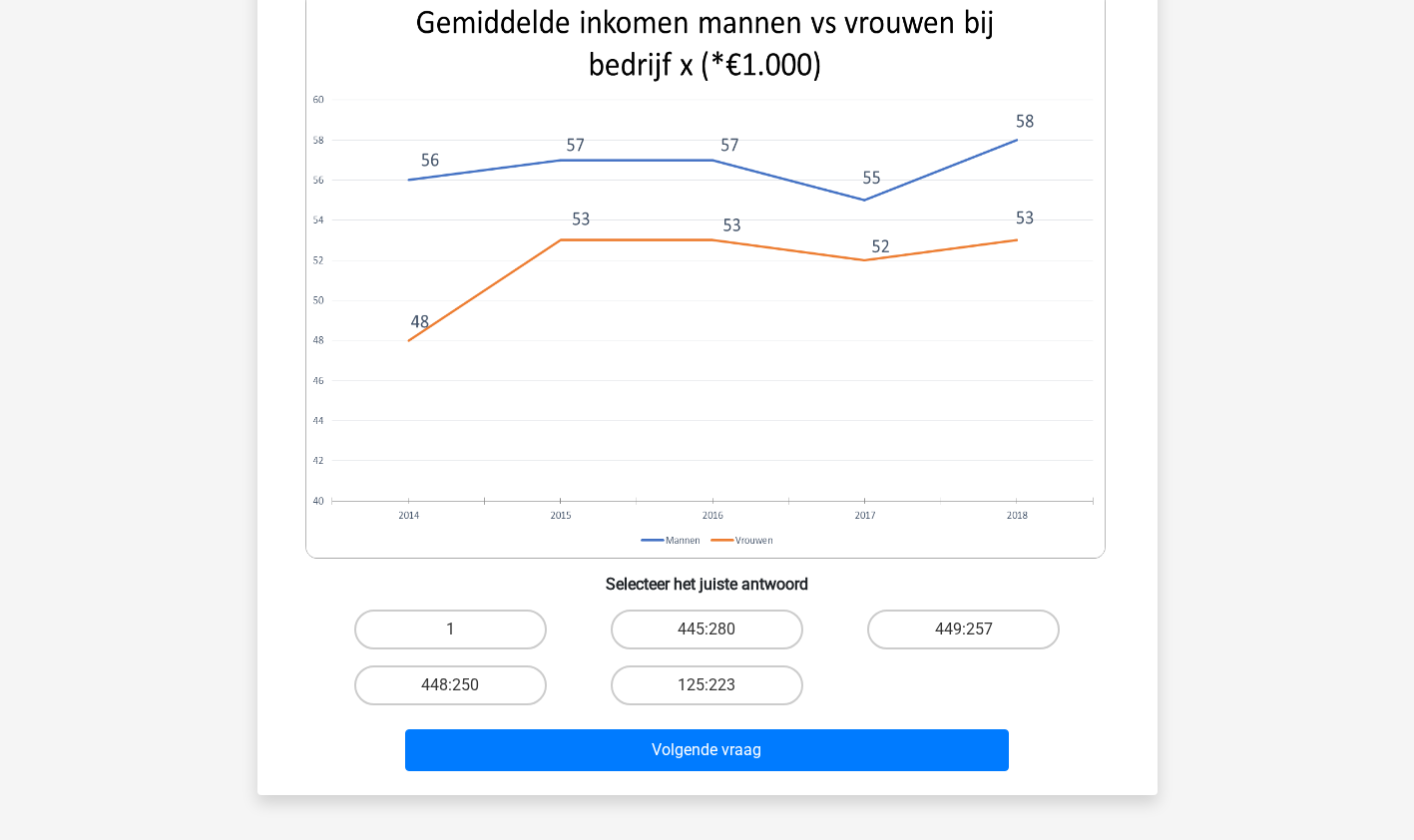 click on "448:250" at bounding box center [450, 685] 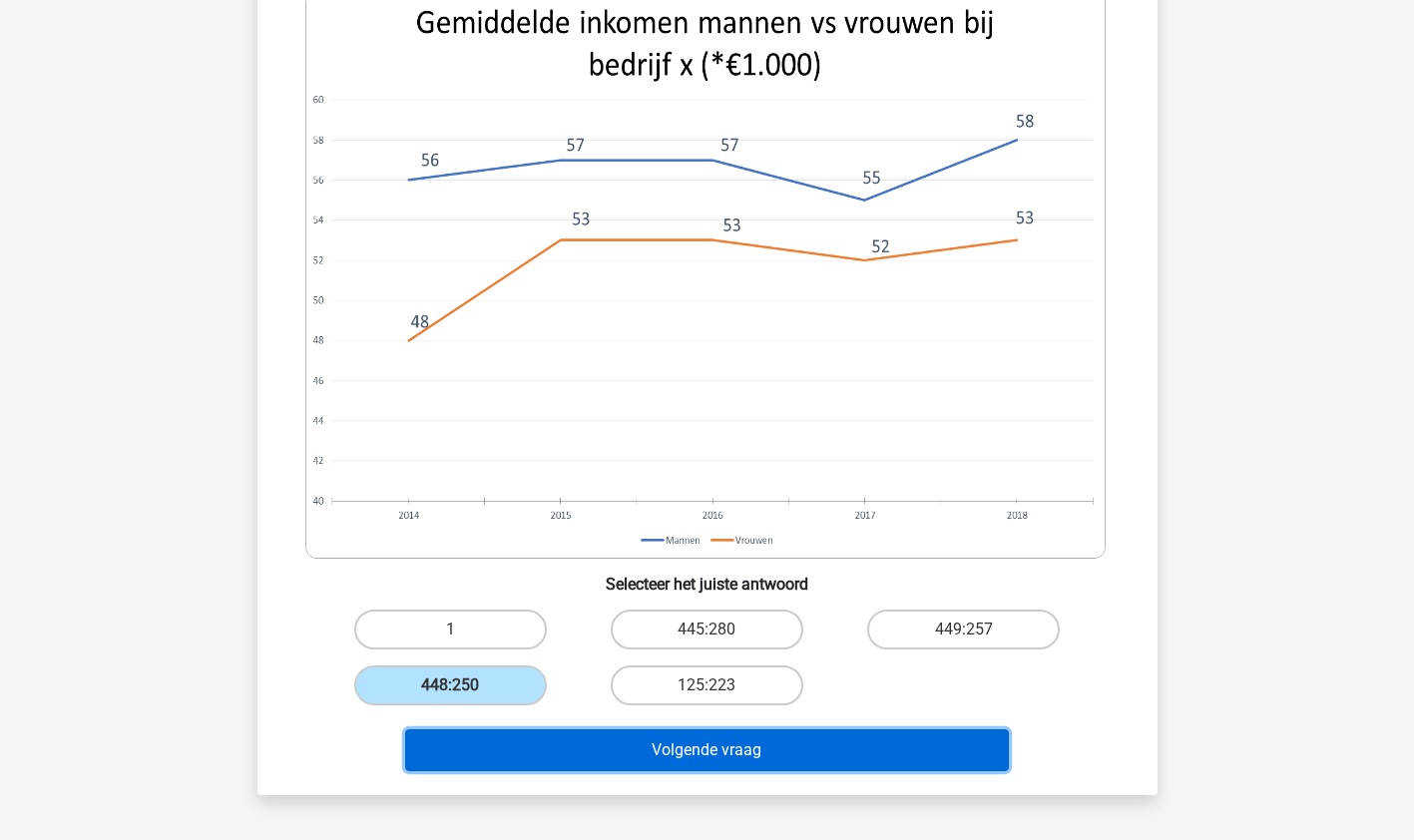 click on "Volgende vraag" at bounding box center [707, 750] 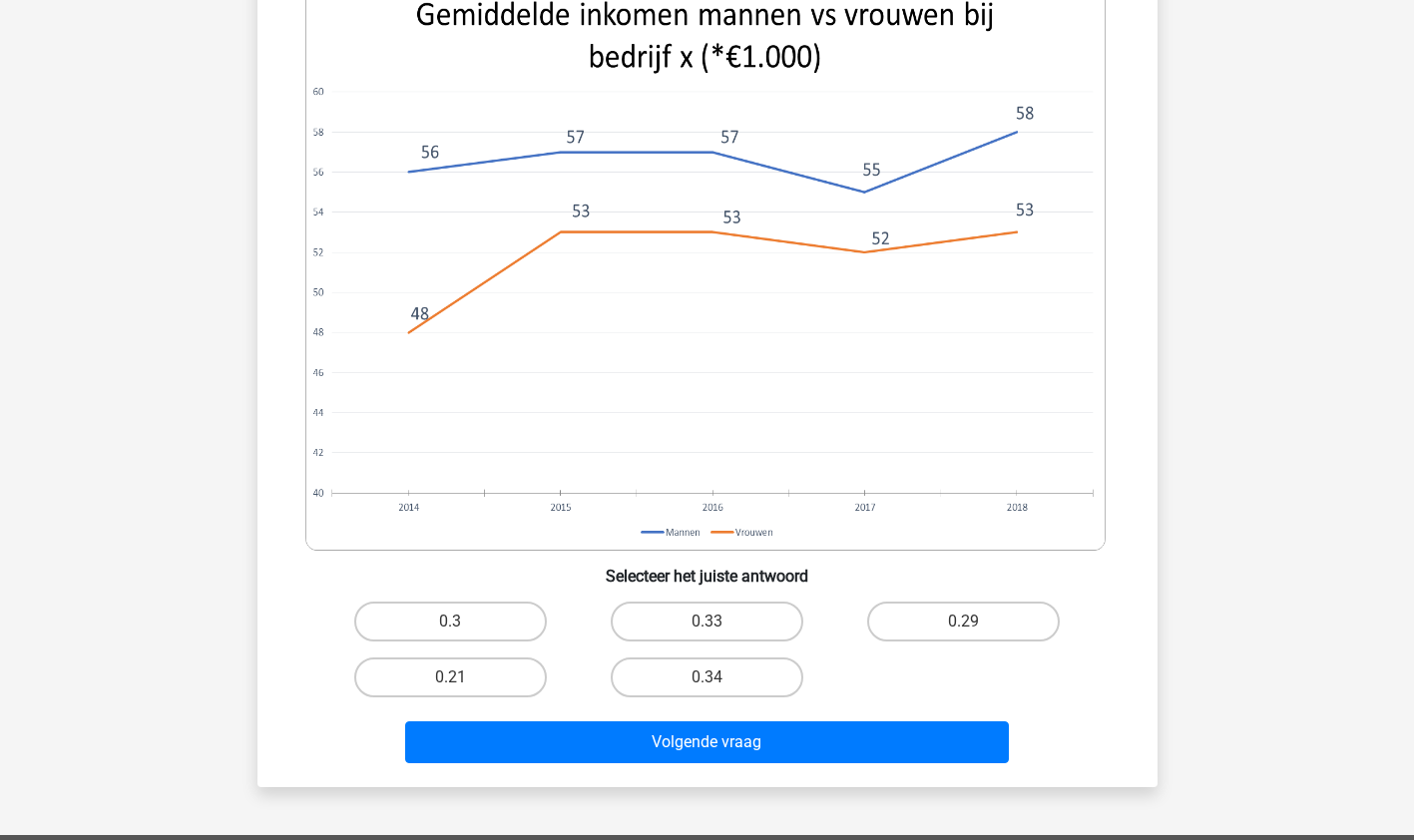 scroll, scrollTop: 920, scrollLeft: 0, axis: vertical 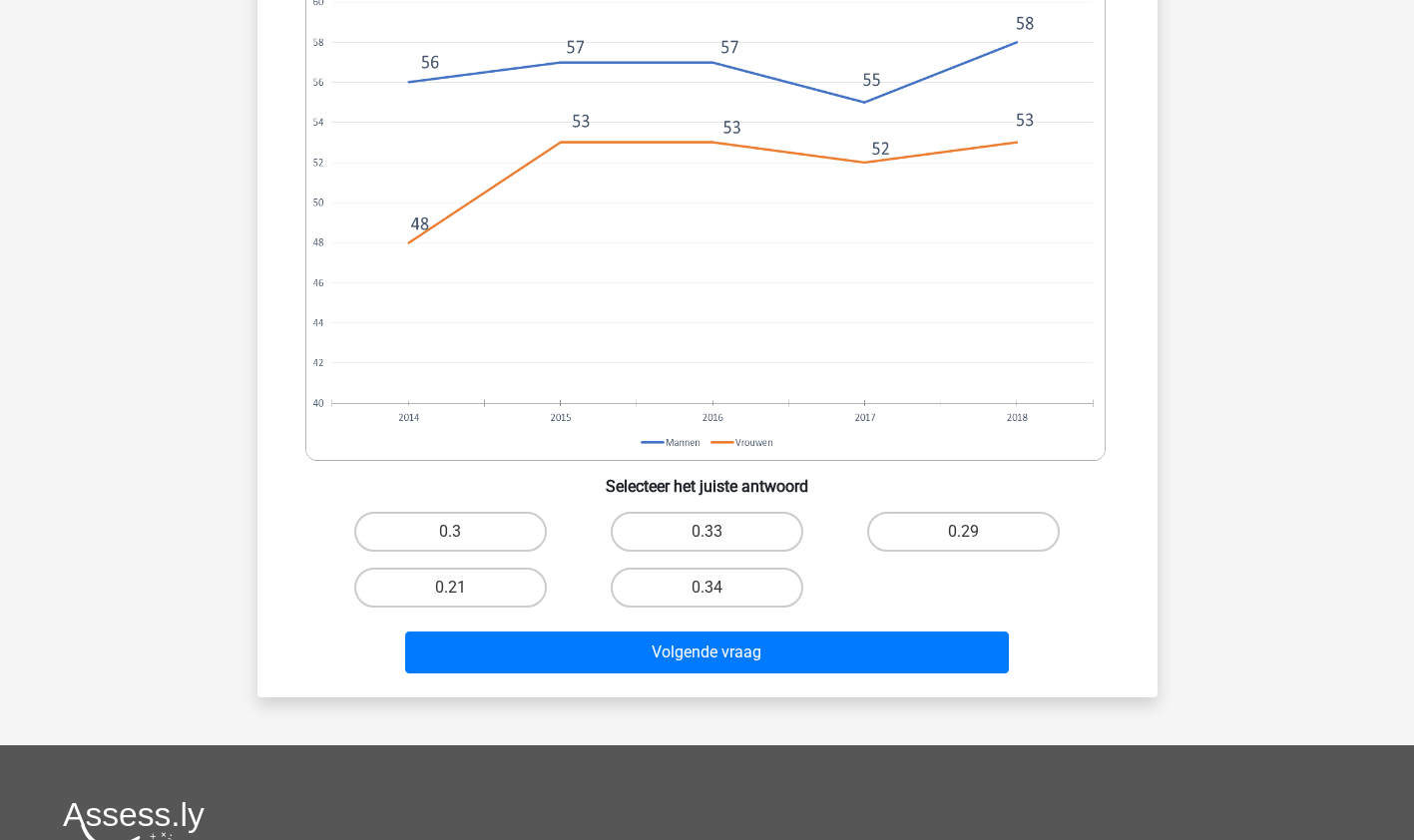 click on "0.29" at bounding box center [963, 532] 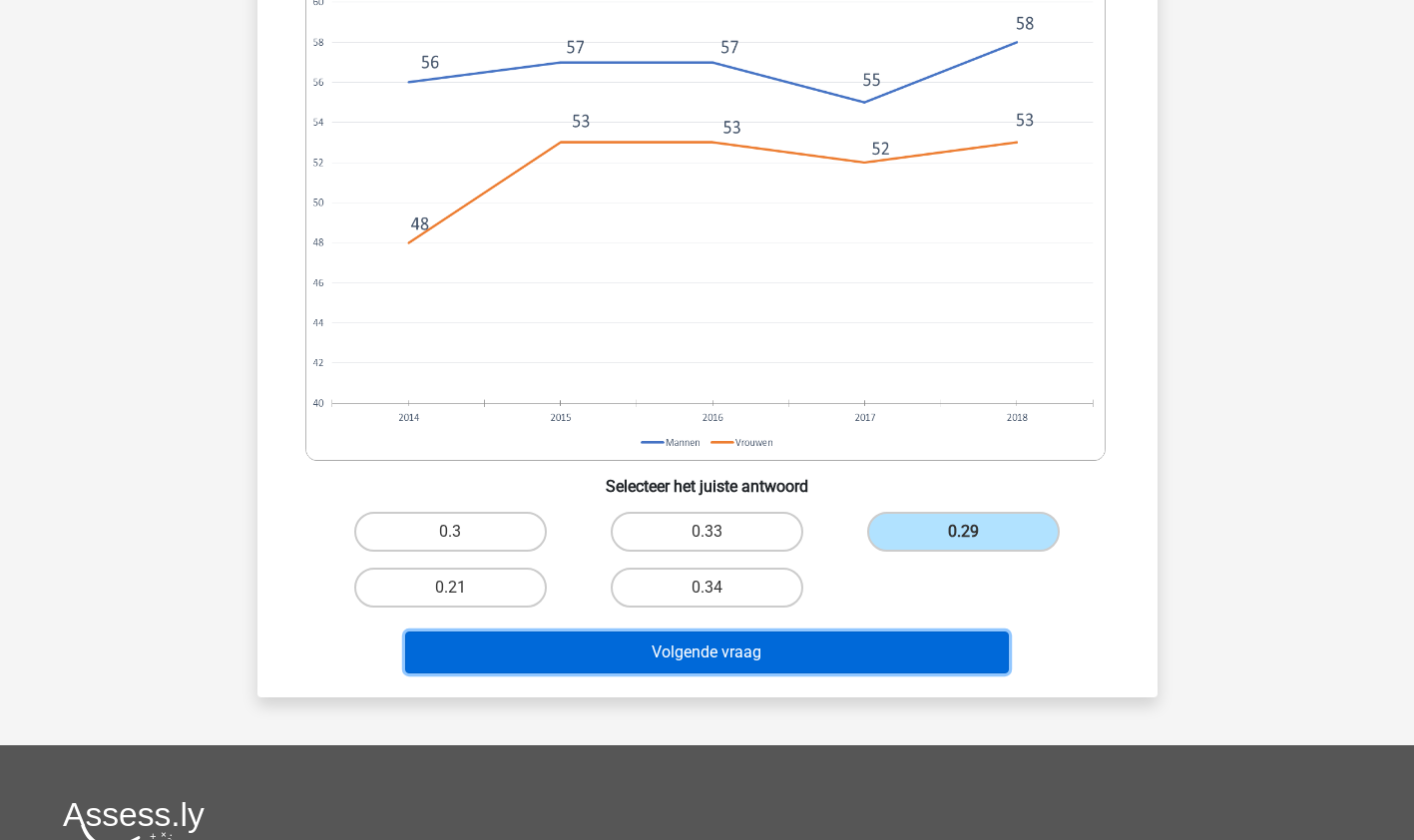 click on "Volgende vraag" at bounding box center (707, 652) 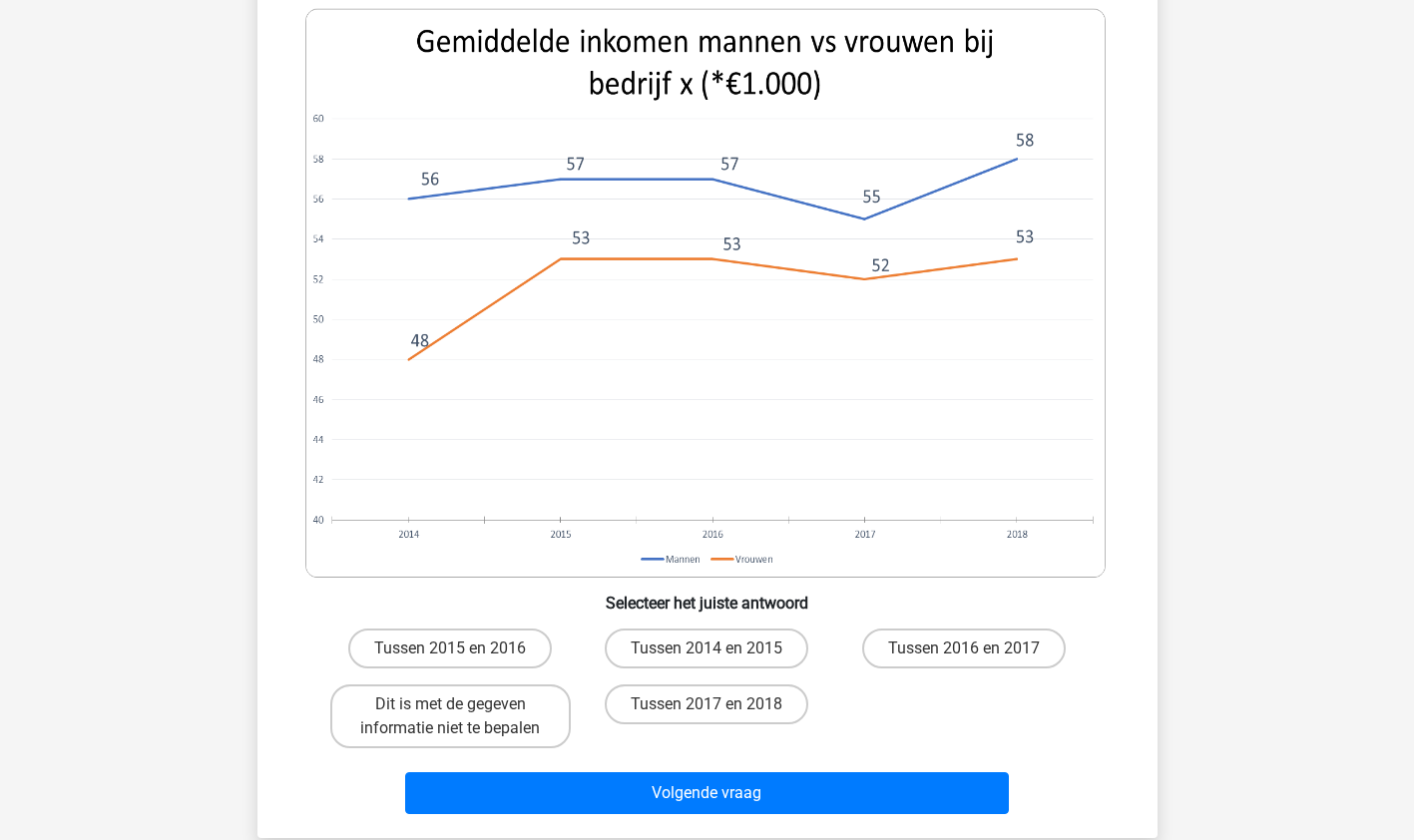 scroll, scrollTop: 835, scrollLeft: 0, axis: vertical 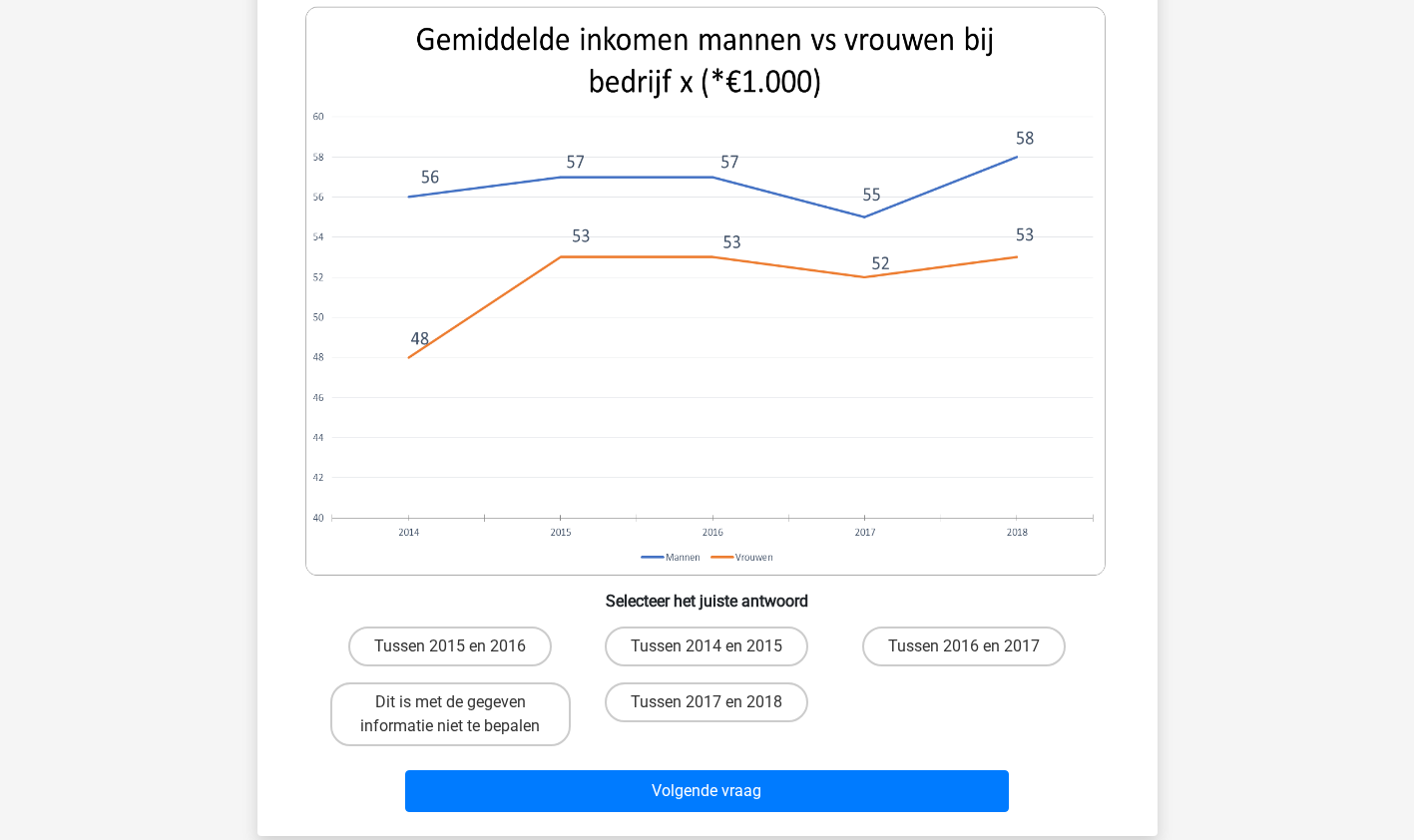 click on "Tussen 2017 en 2018" at bounding box center [707, 702] 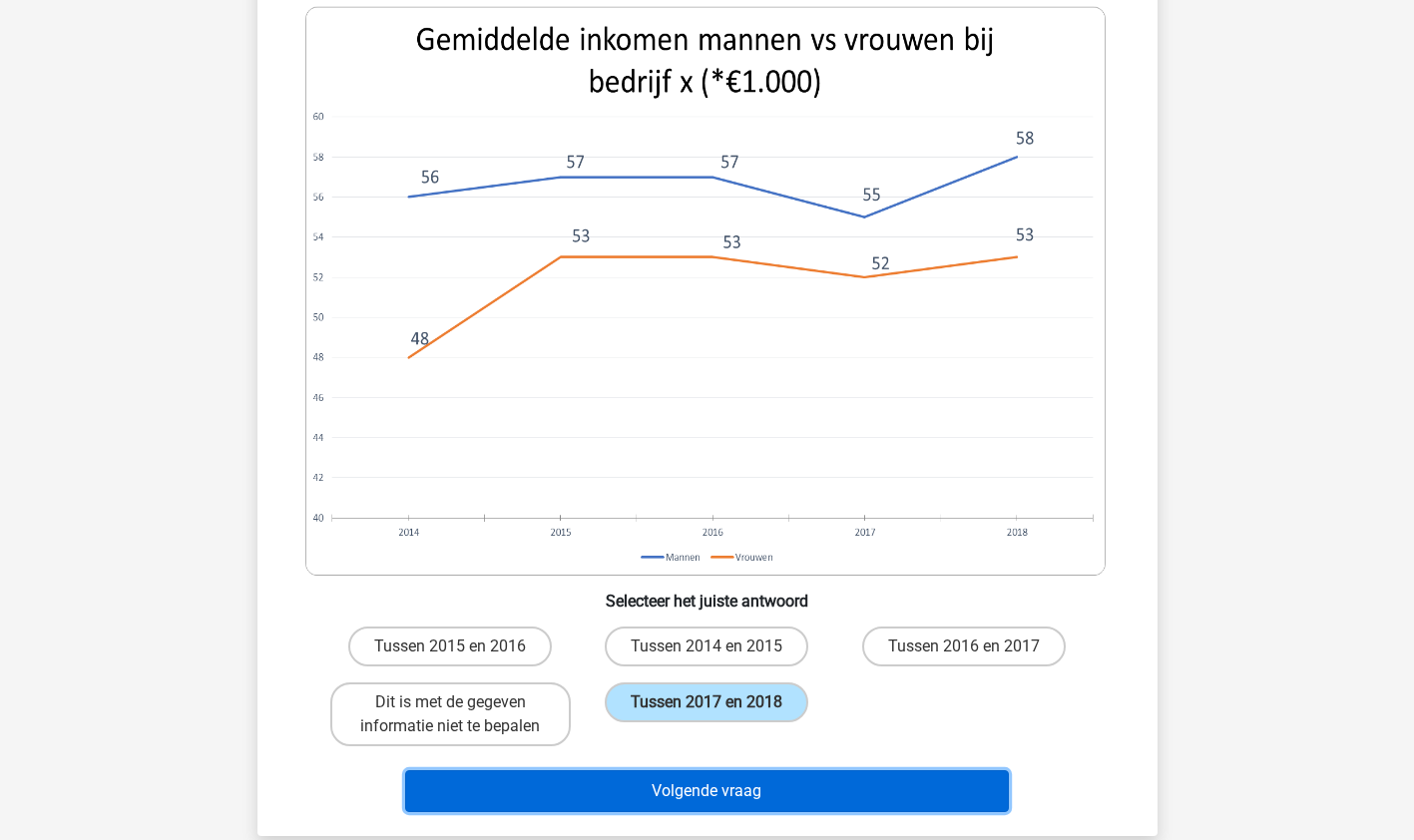 click on "Volgende vraag" at bounding box center [707, 791] 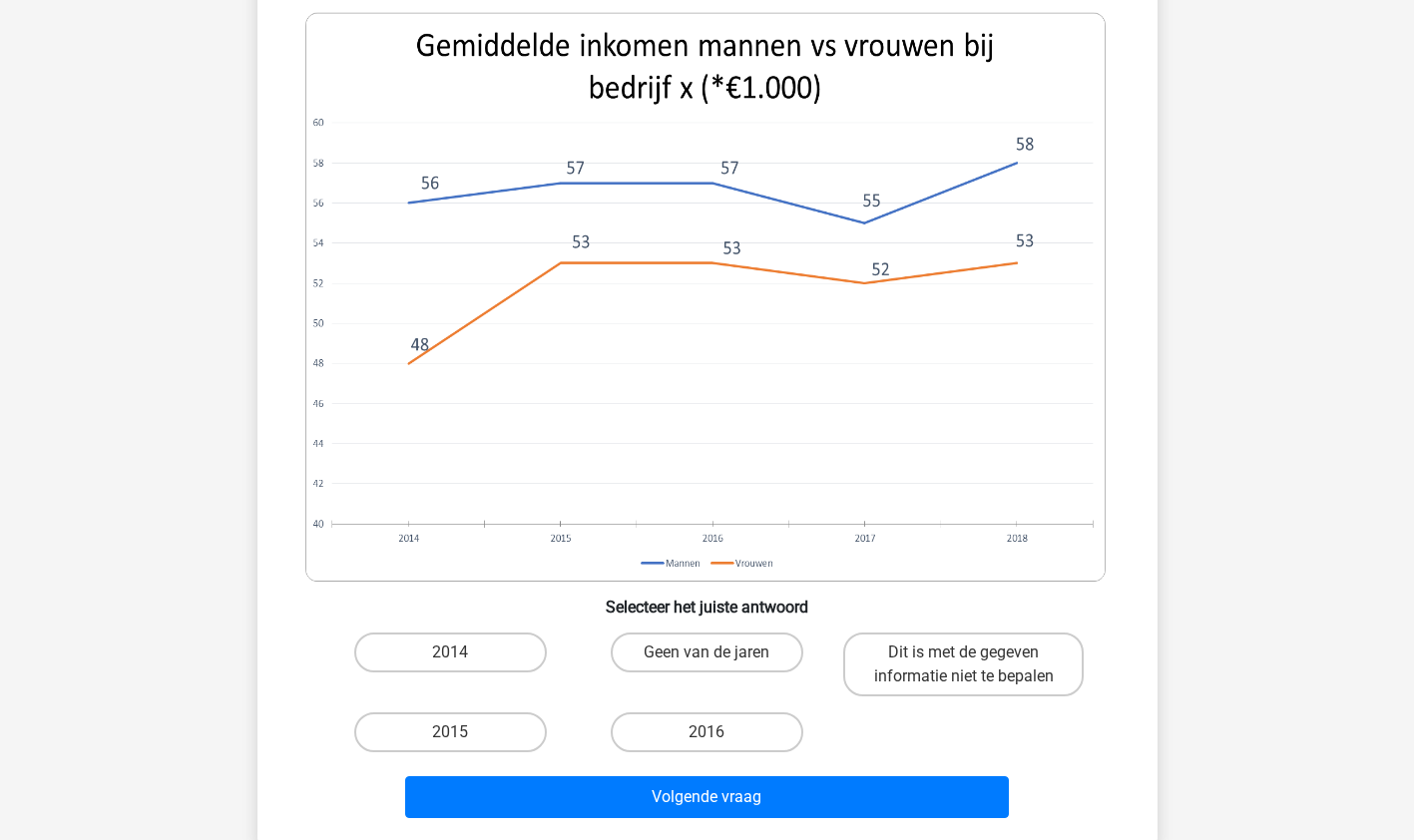 scroll, scrollTop: 801, scrollLeft: 0, axis: vertical 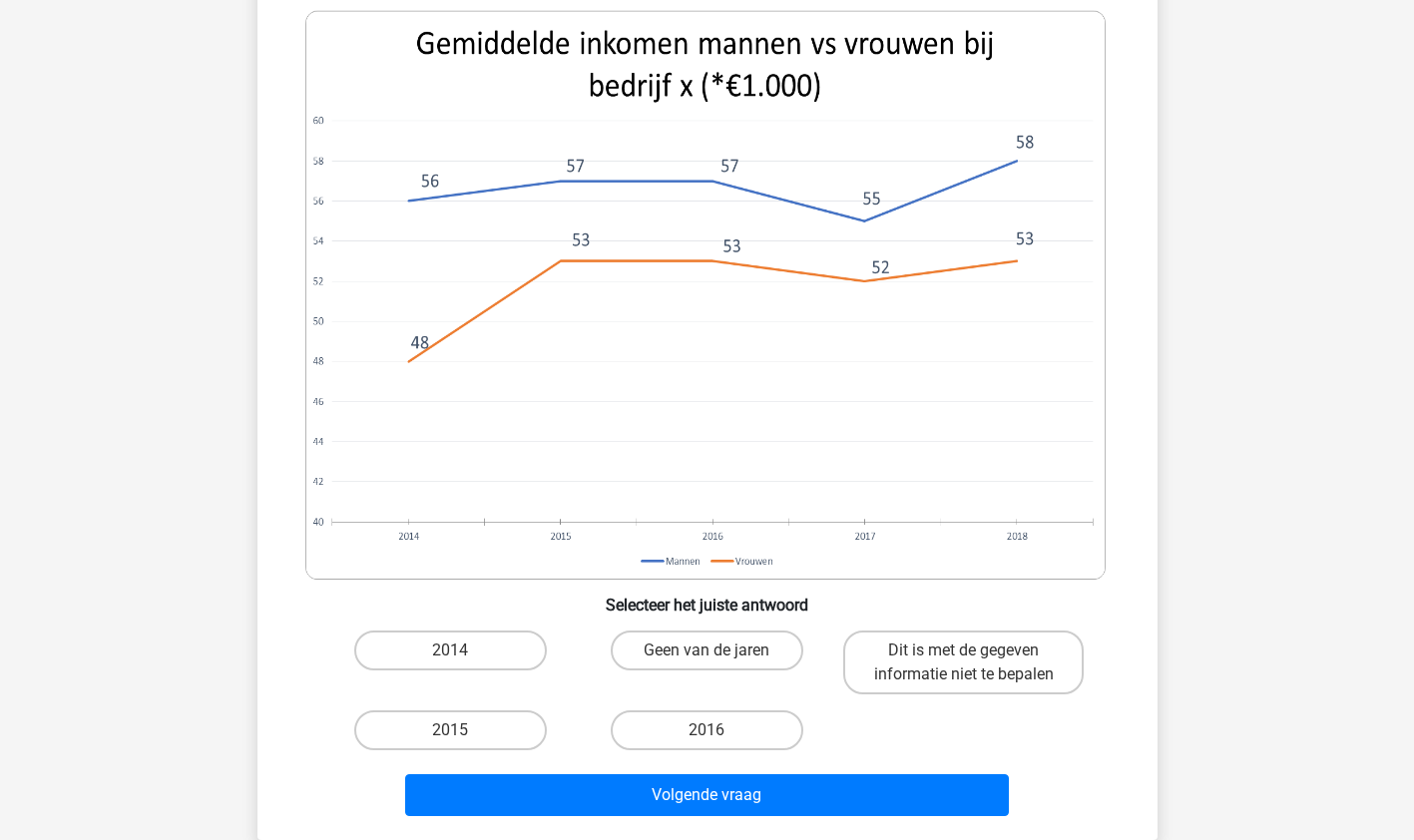 click on "2014" at bounding box center (450, 650) 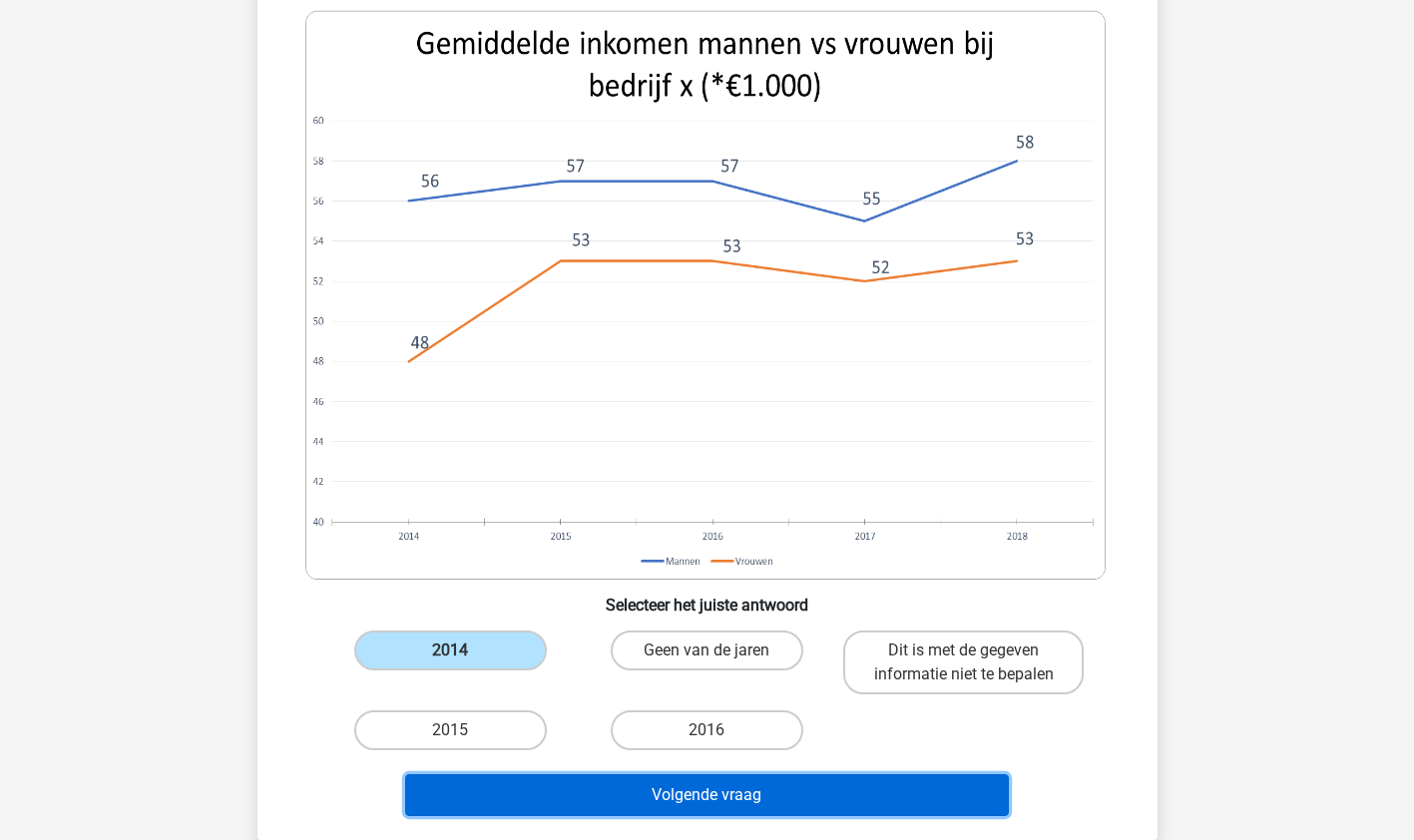 click on "Volgende vraag" at bounding box center [707, 795] 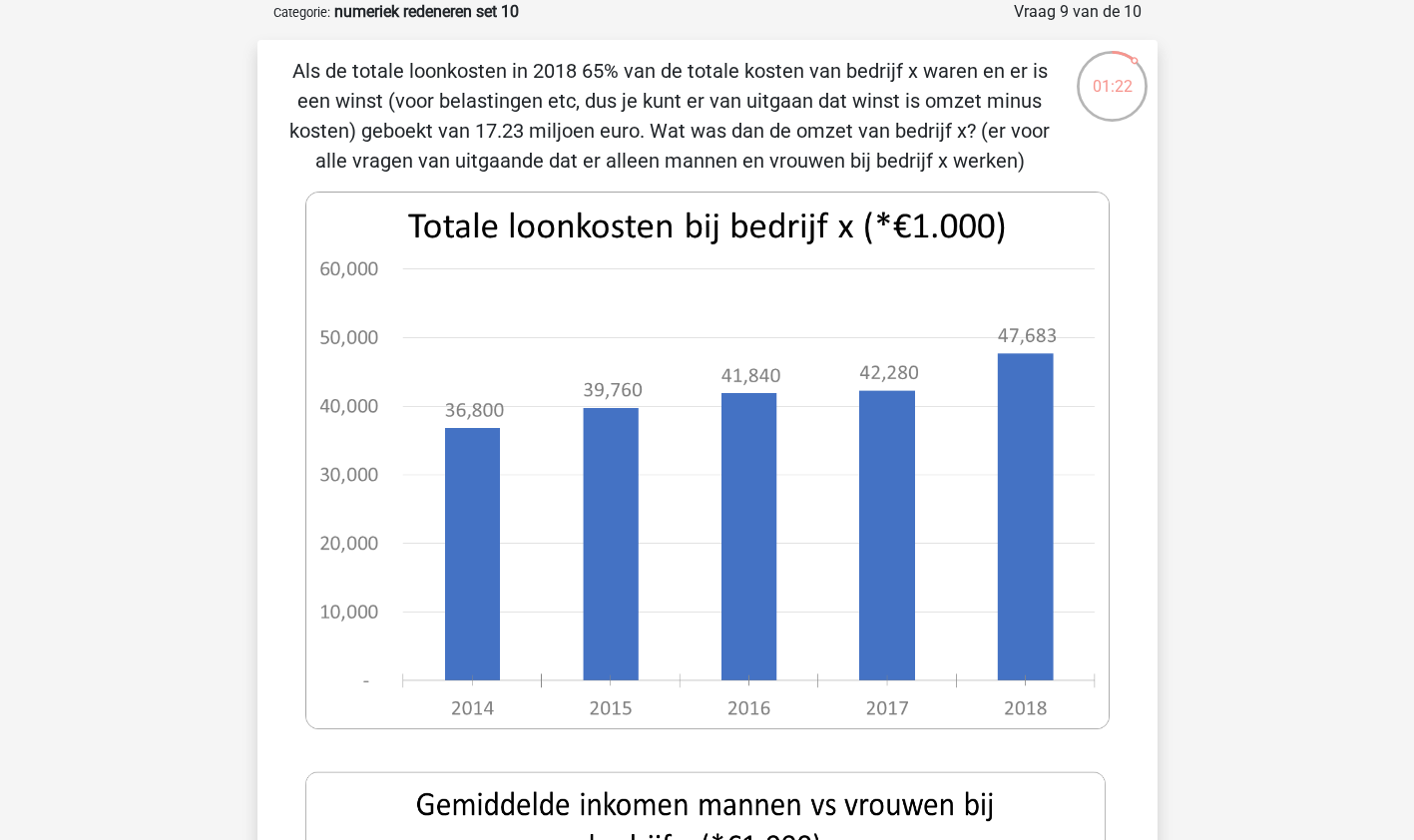 scroll, scrollTop: 80, scrollLeft: 0, axis: vertical 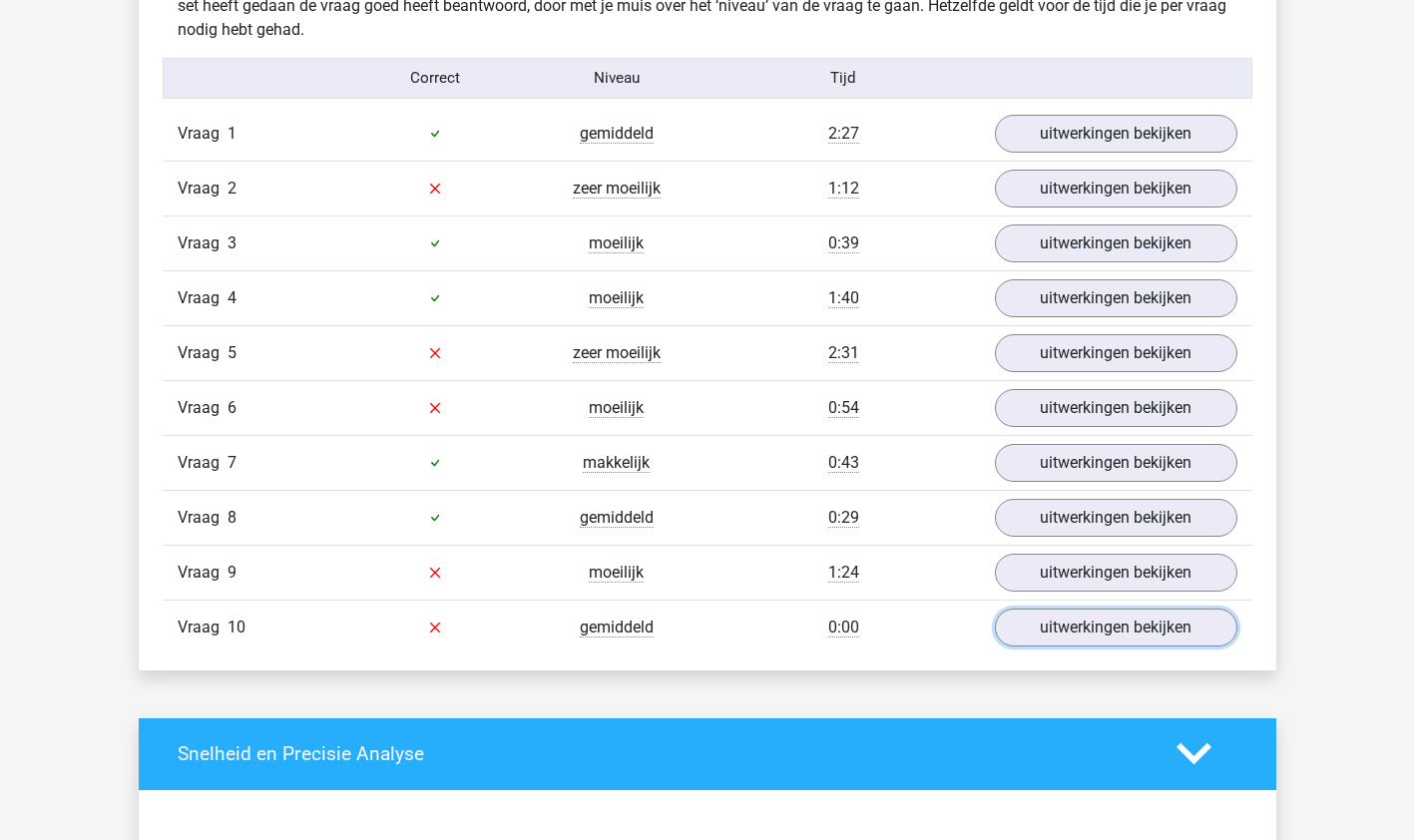 click on "uitwerkingen bekijken" at bounding box center (1116, 628) 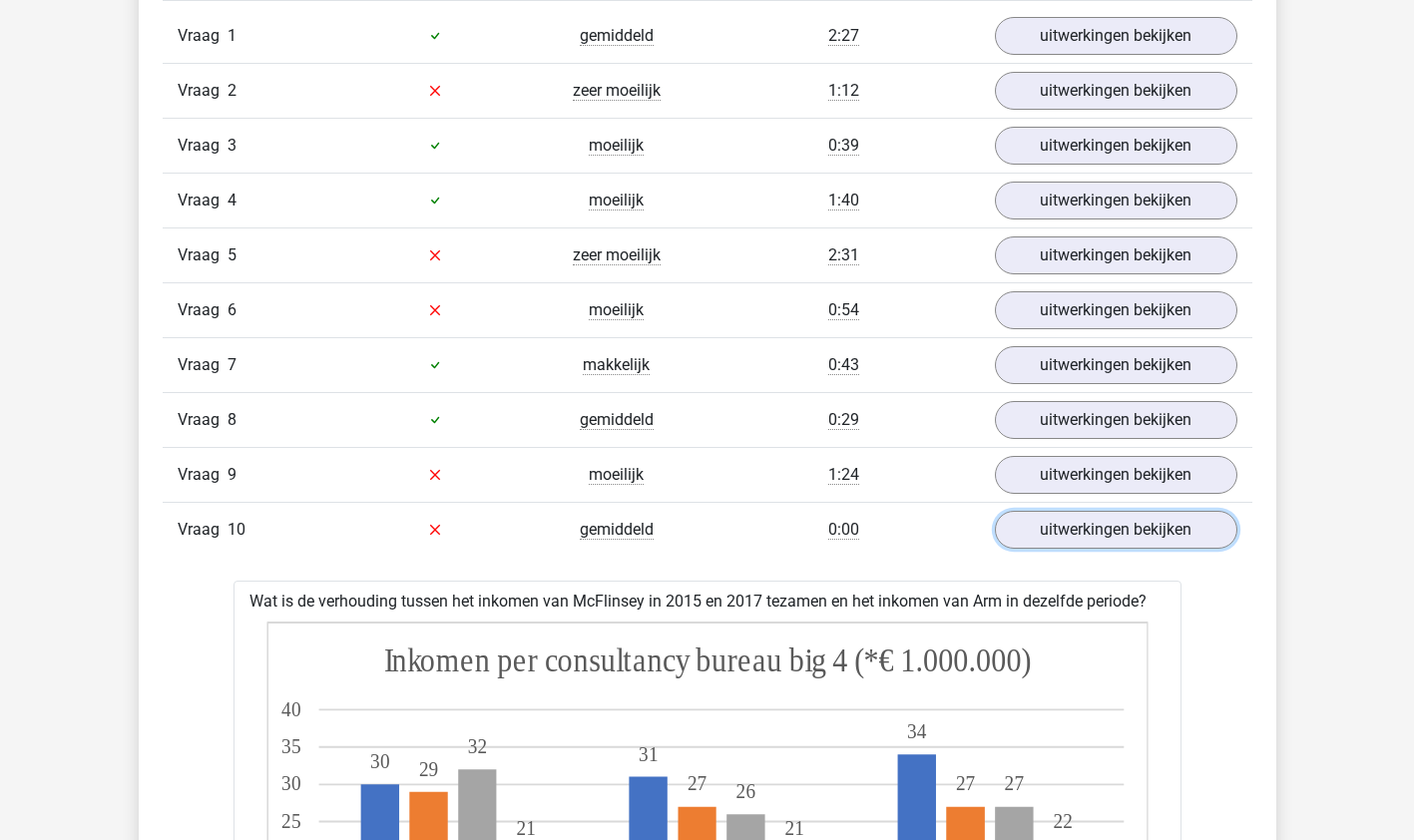 scroll, scrollTop: 1315, scrollLeft: 0, axis: vertical 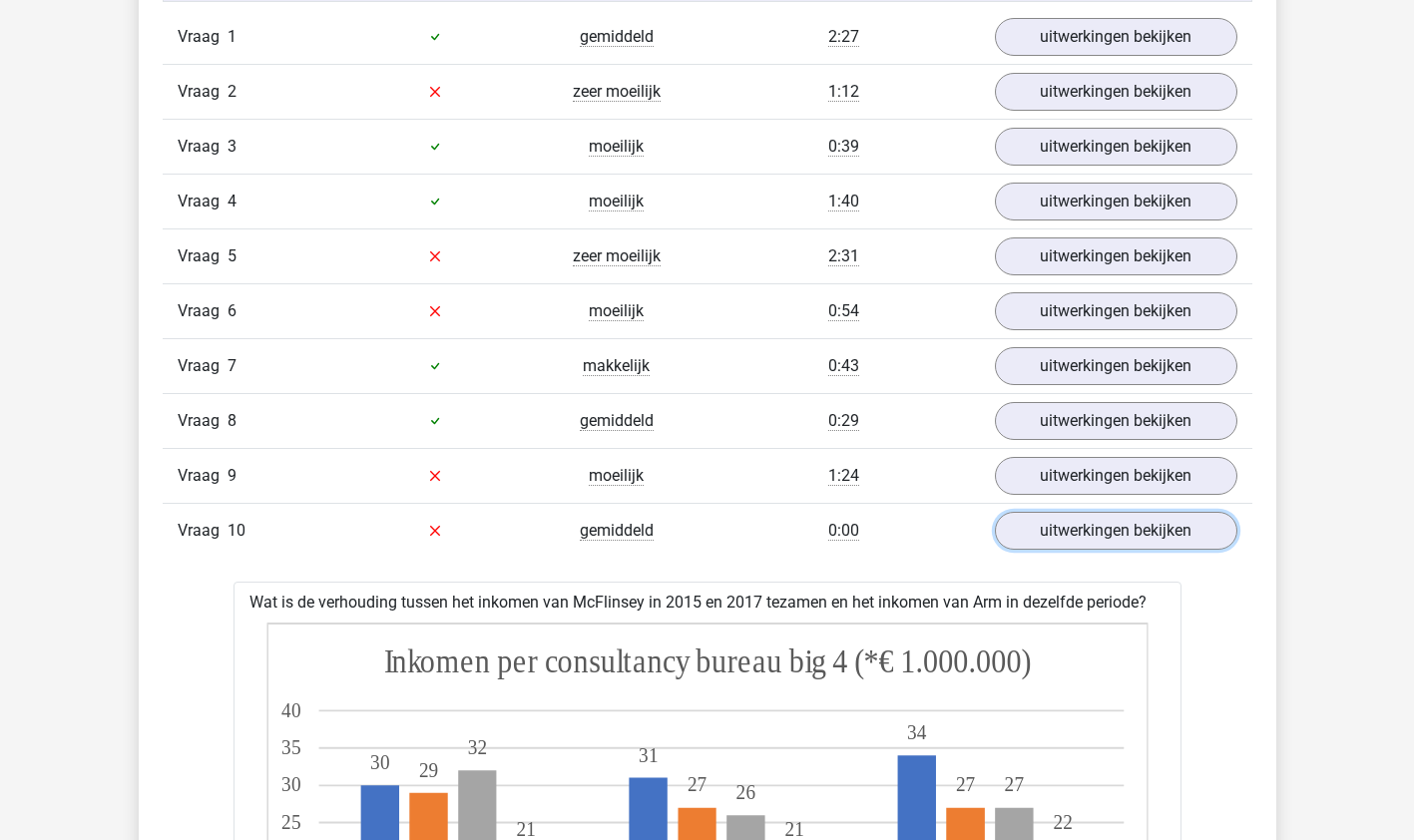 click on "uitwerkingen bekijken" at bounding box center (1116, 531) 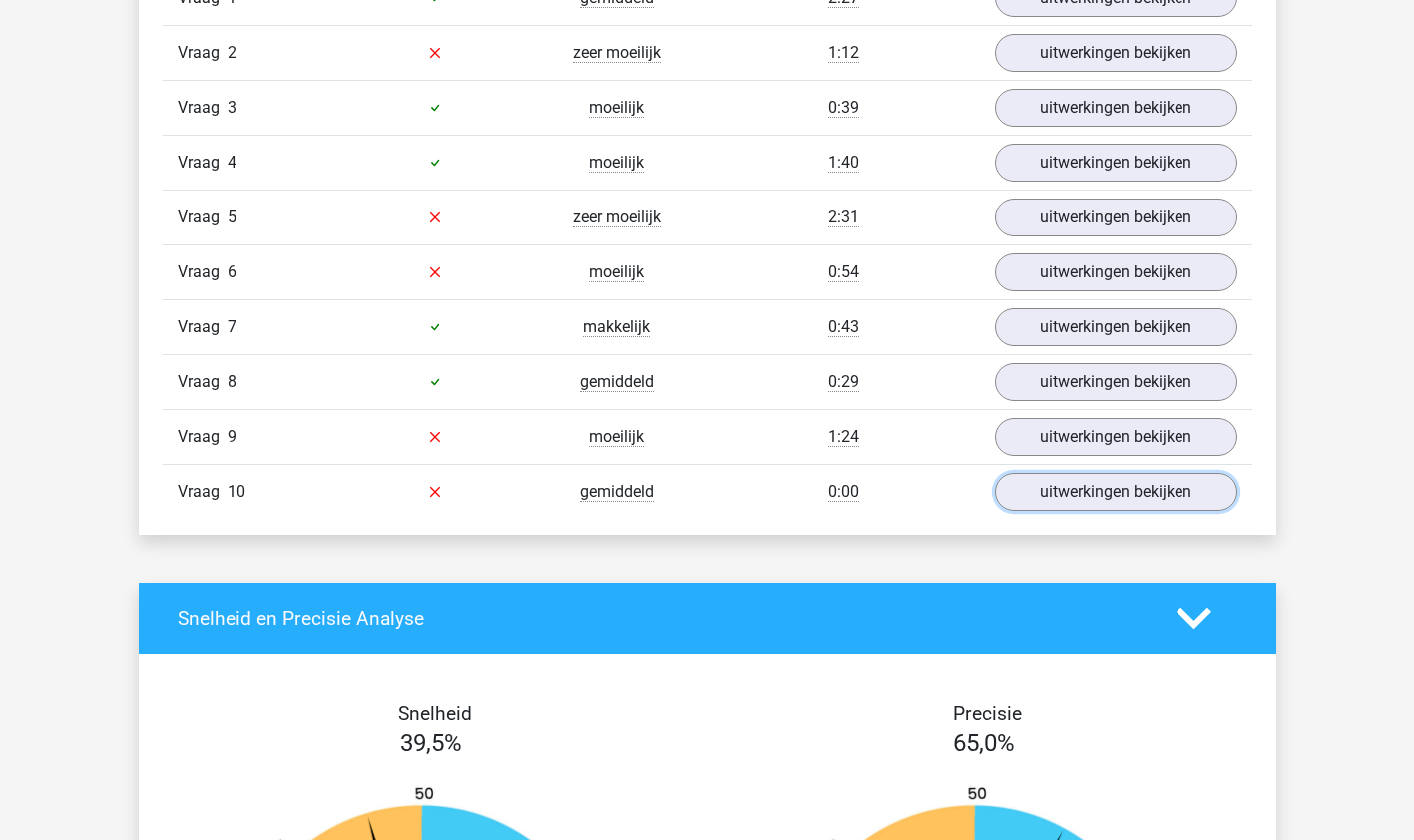 scroll, scrollTop: 1356, scrollLeft: 0, axis: vertical 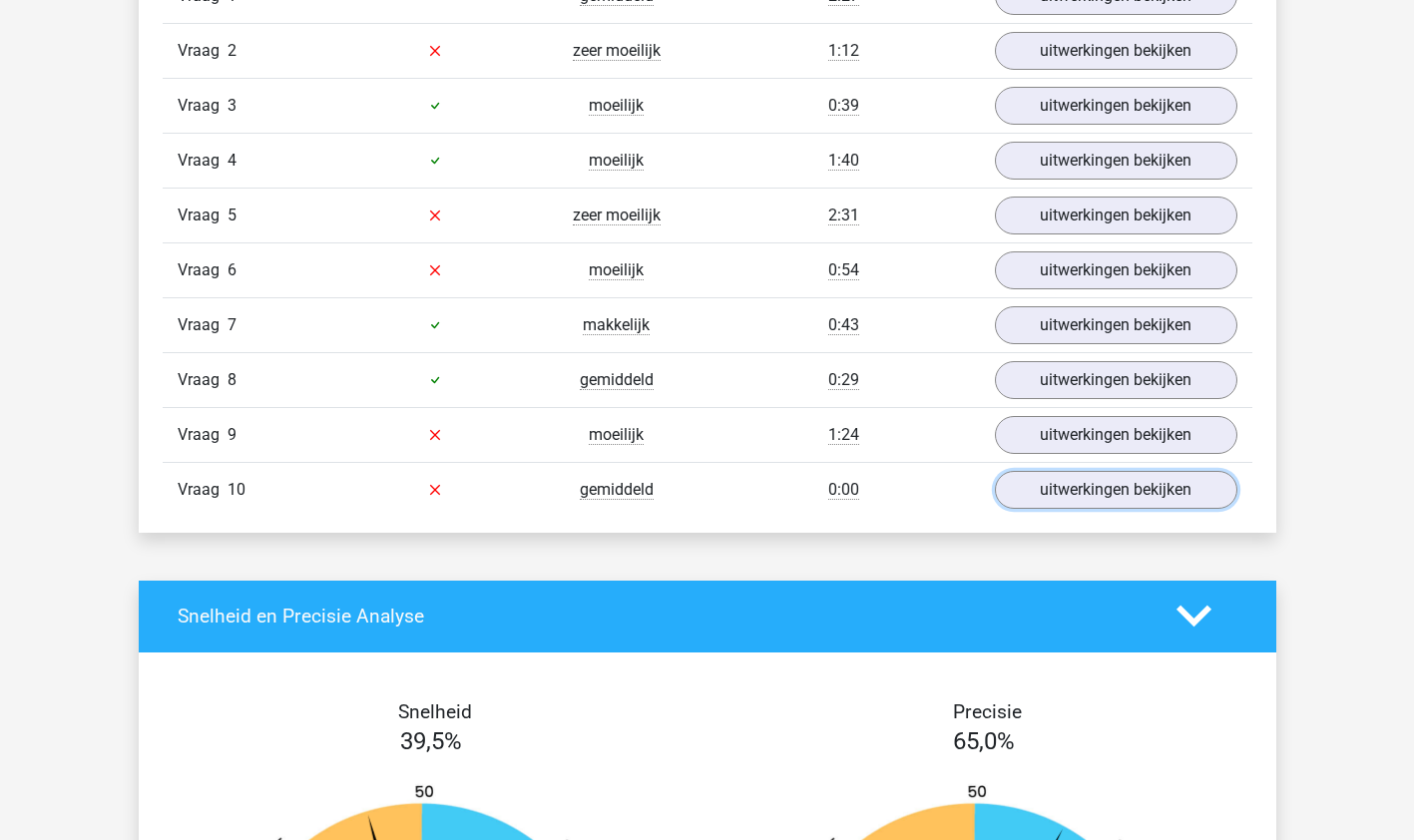 click on "uitwerkingen bekijken" at bounding box center (1116, 490) 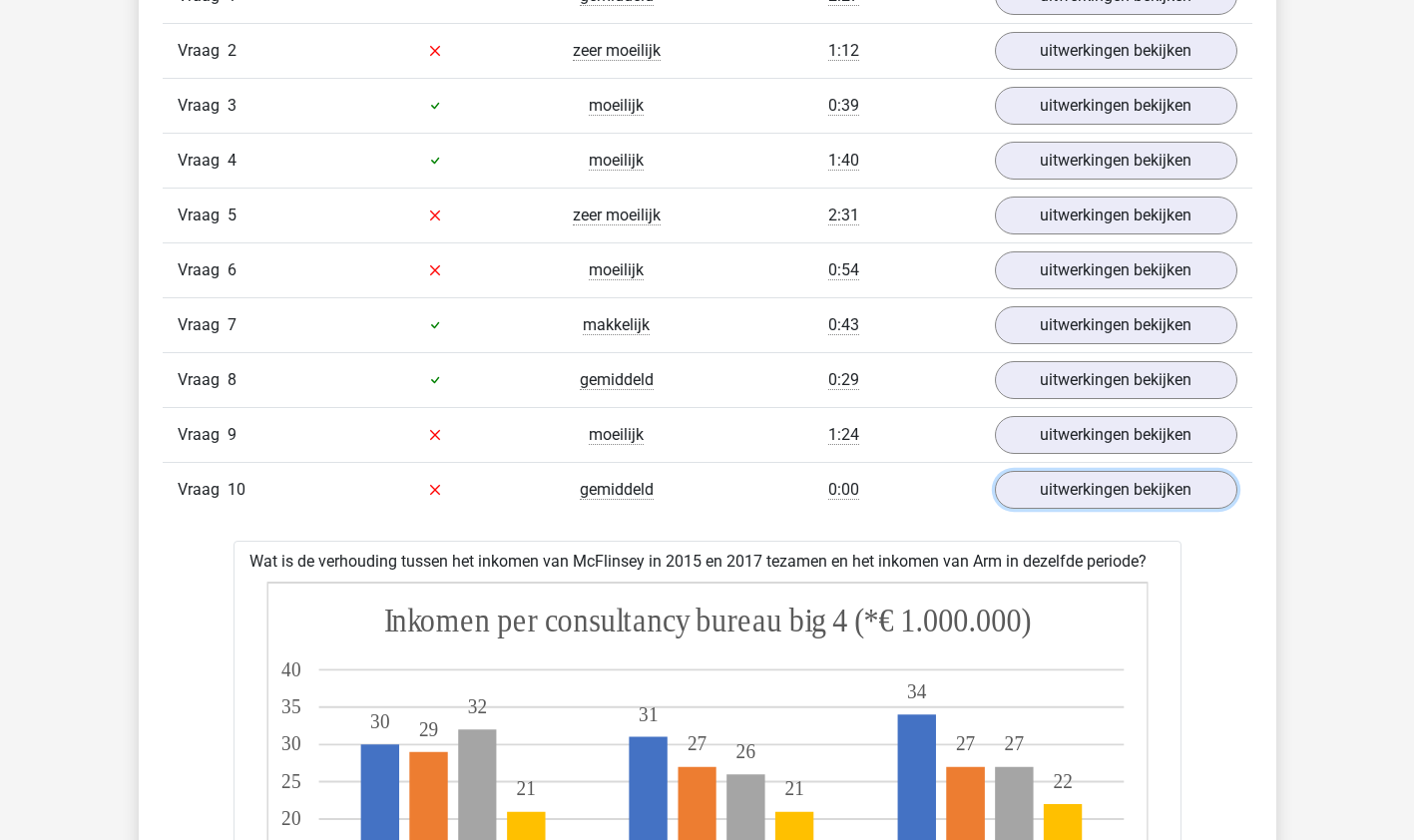 click on "uitwerkingen bekijken" at bounding box center [1116, 490] 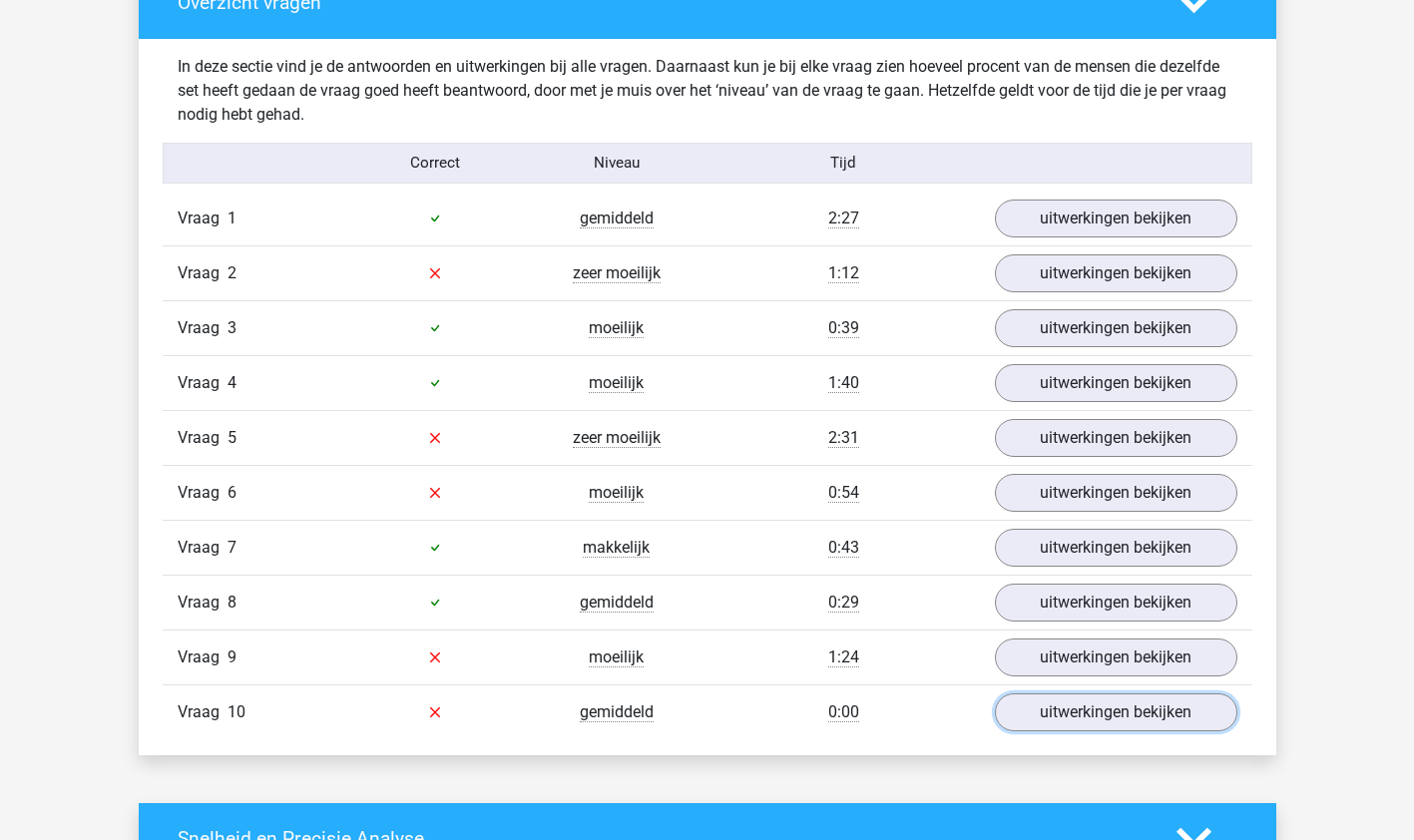scroll, scrollTop: 1134, scrollLeft: 0, axis: vertical 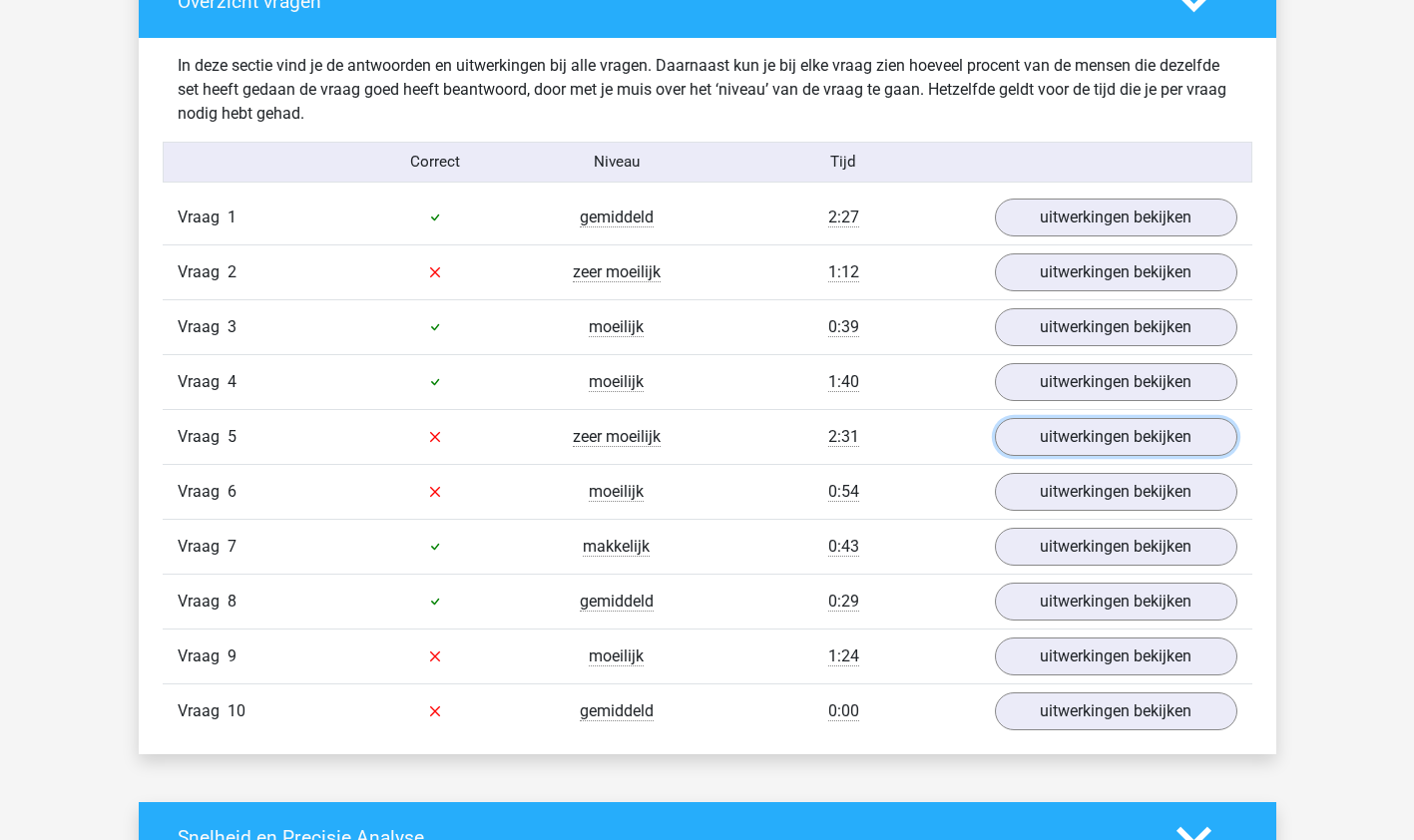 click on "uitwerkingen bekijken" at bounding box center (1116, 437) 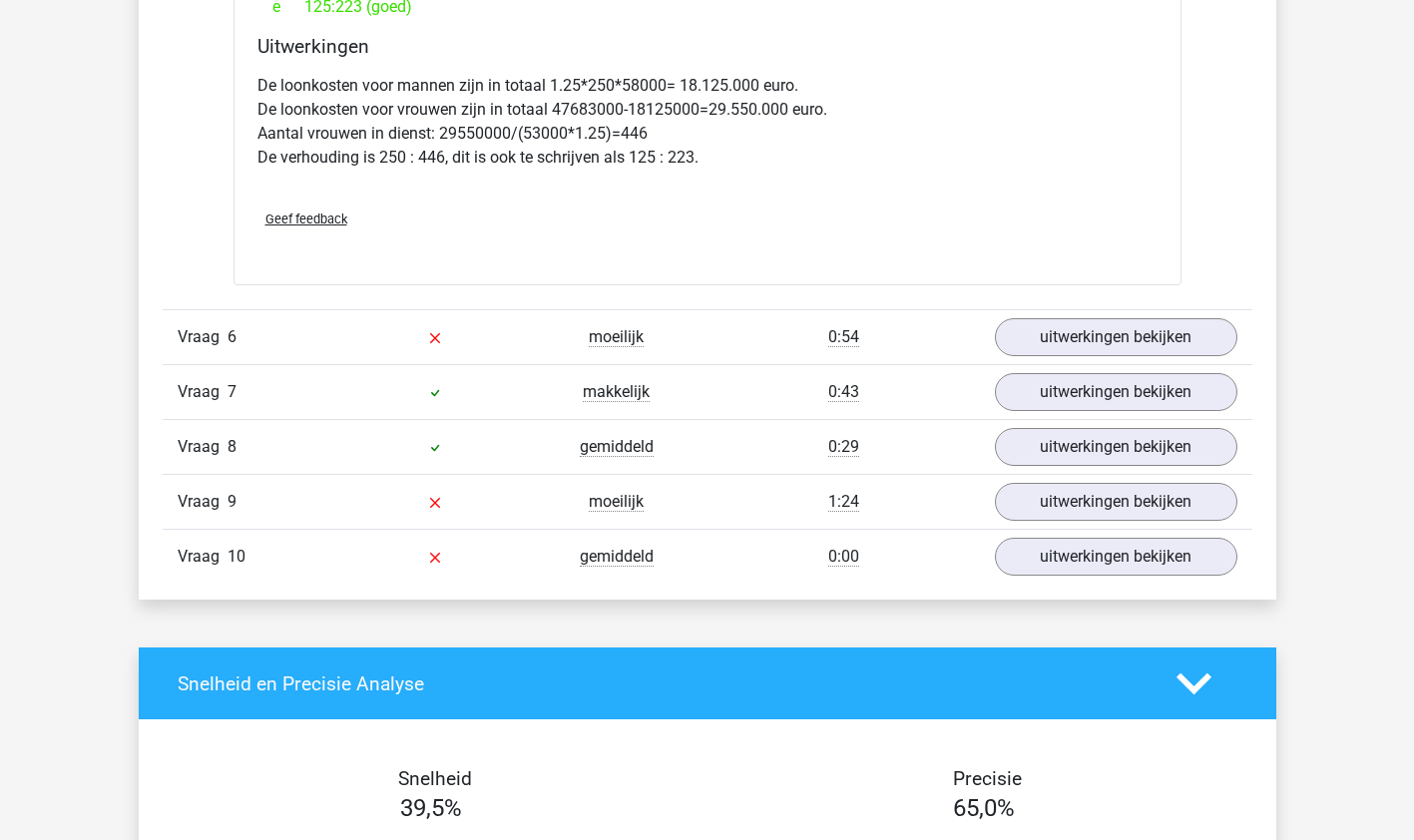 scroll, scrollTop: 3100, scrollLeft: 0, axis: vertical 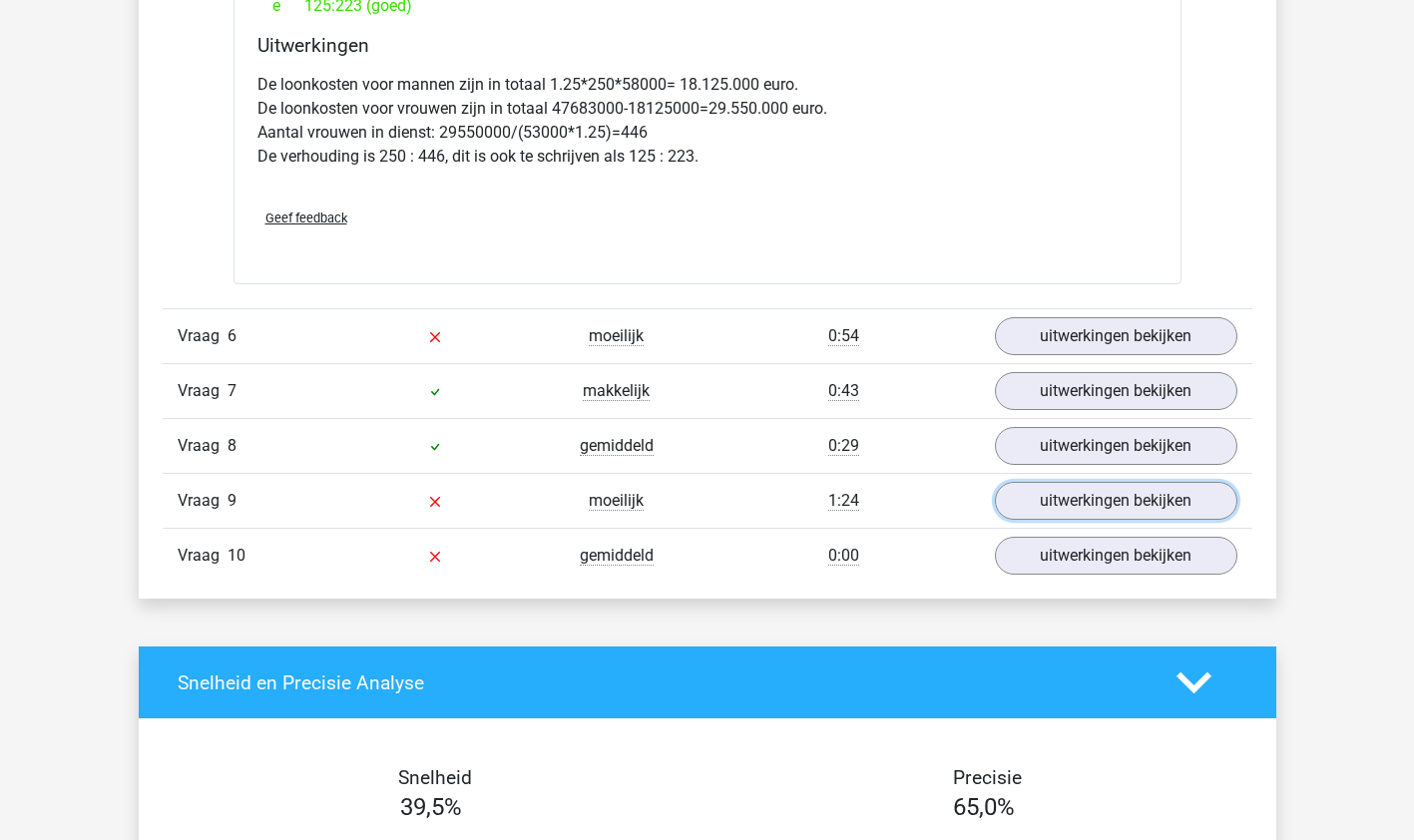 click on "uitwerkingen bekijken" at bounding box center (1116, 501) 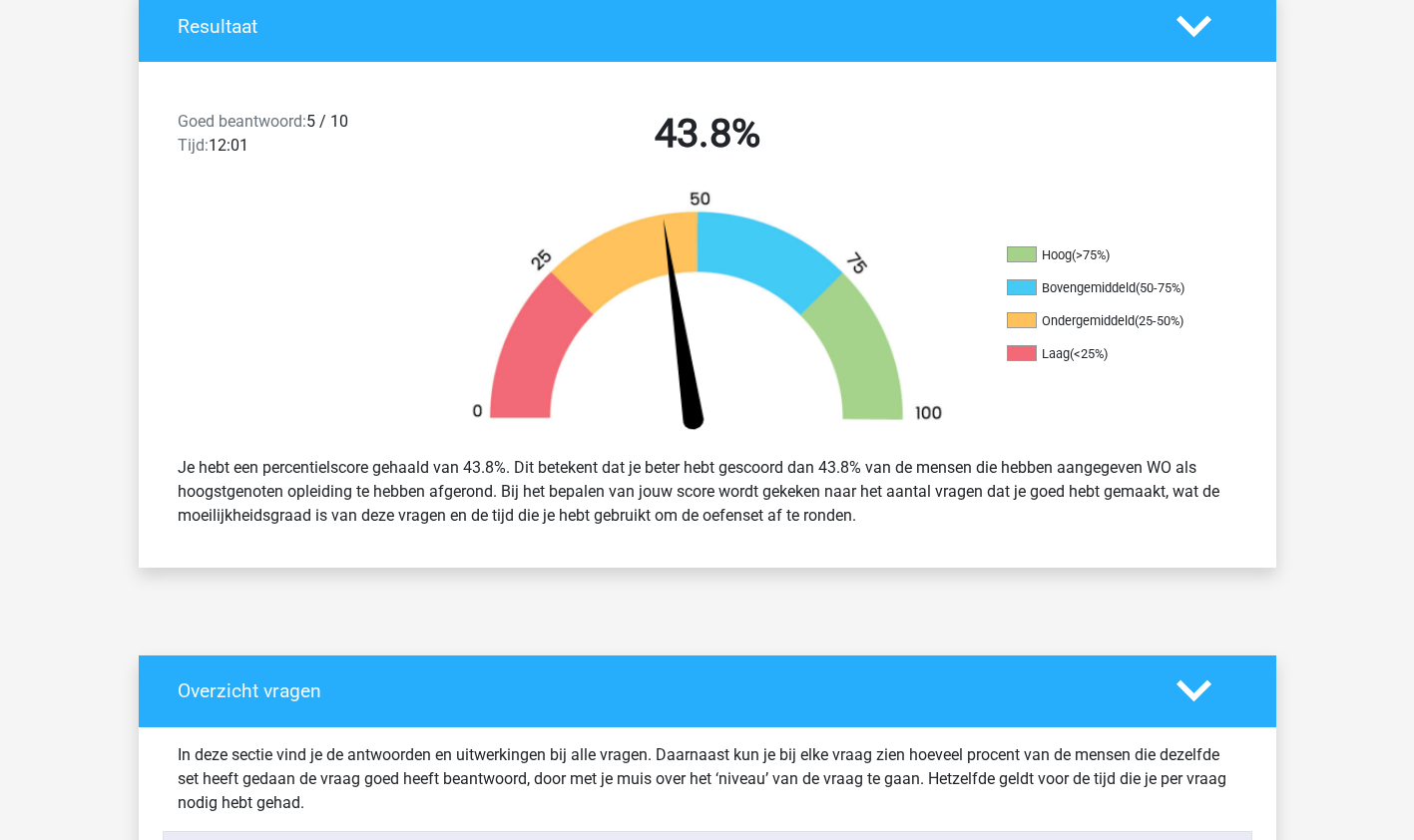 scroll, scrollTop: 444, scrollLeft: 0, axis: vertical 